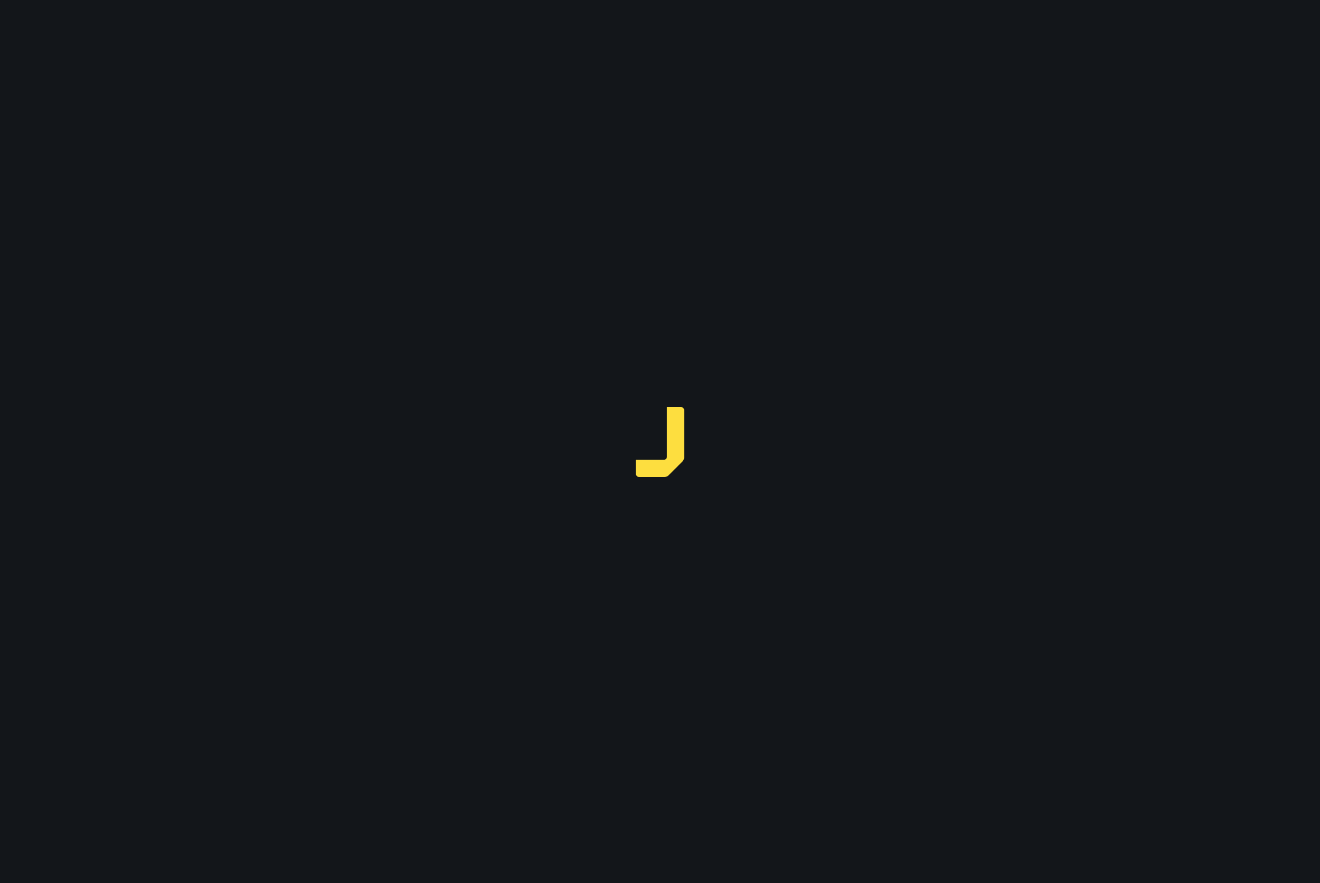scroll, scrollTop: 0, scrollLeft: 0, axis: both 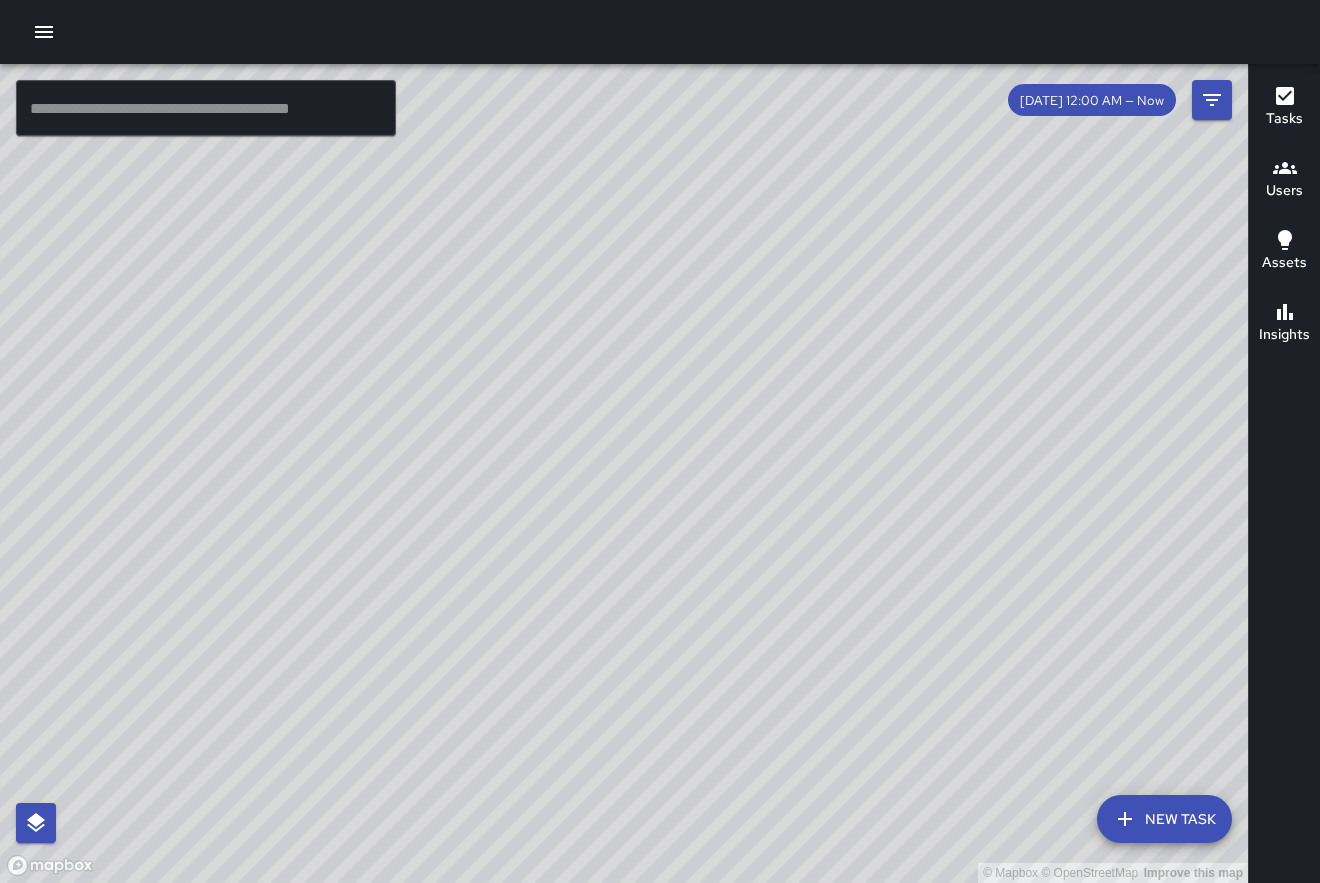 click on "© Mapbox   © OpenStreetMap   Improve this map" at bounding box center [624, 473] 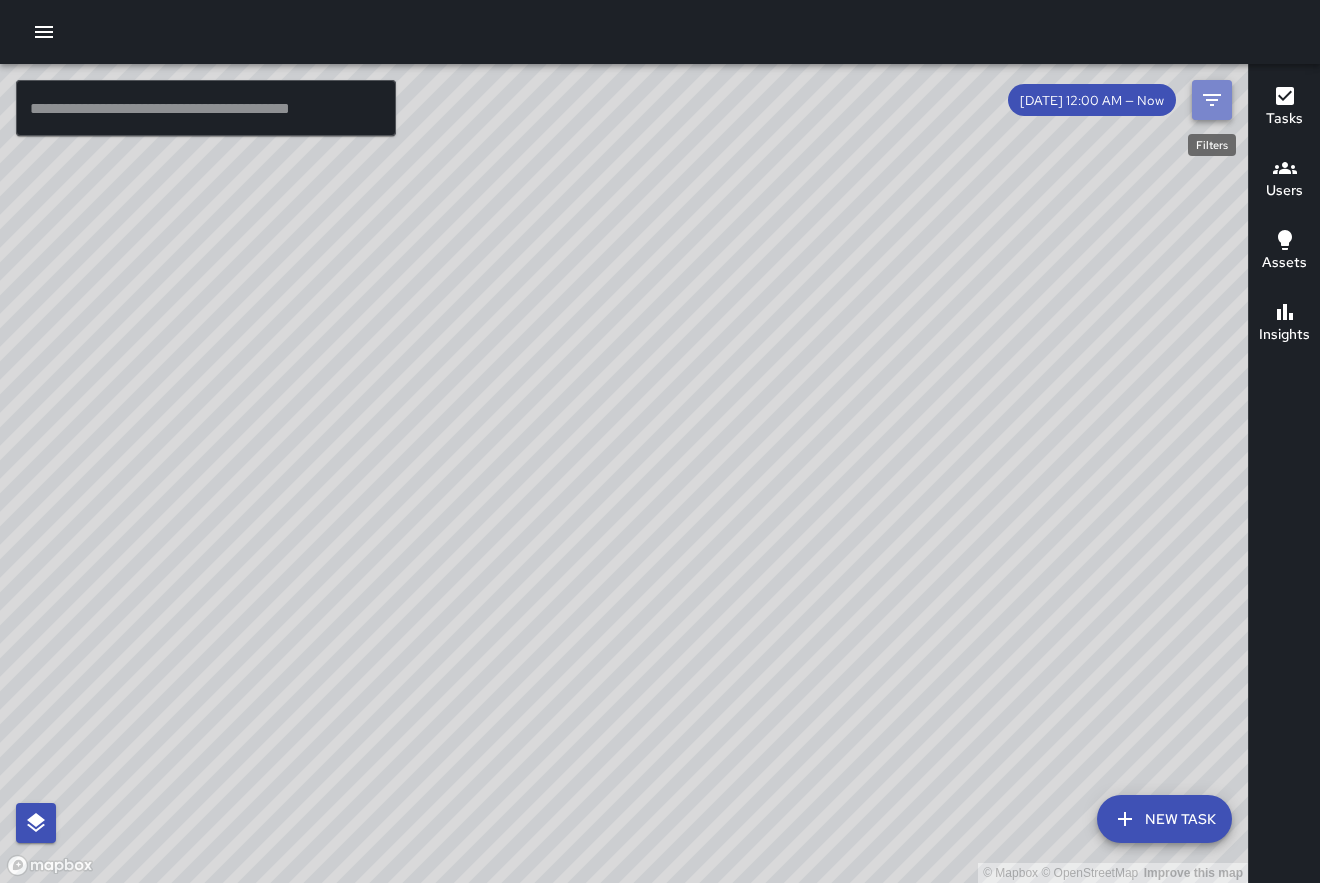 click at bounding box center [1212, 100] 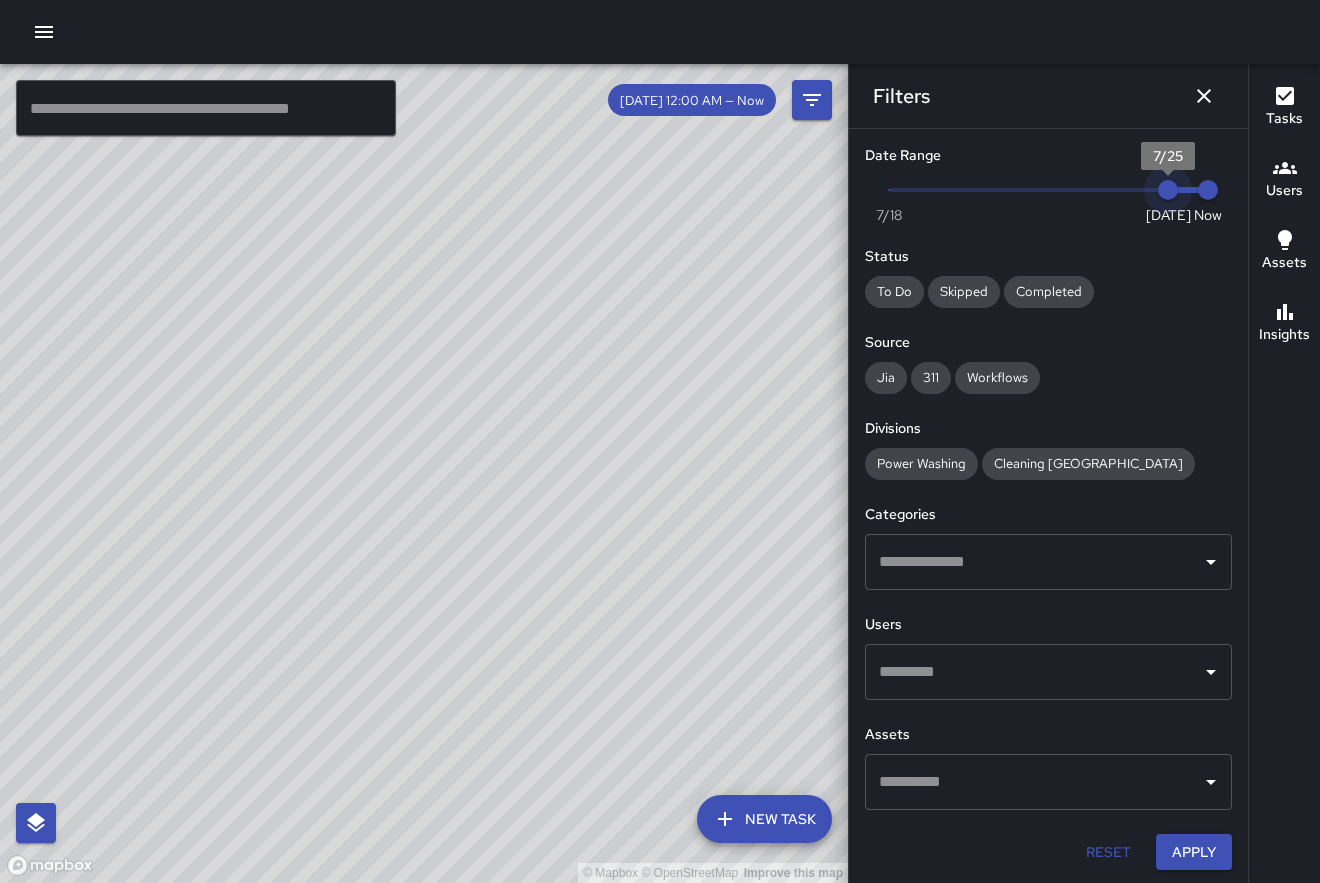 type on "*" 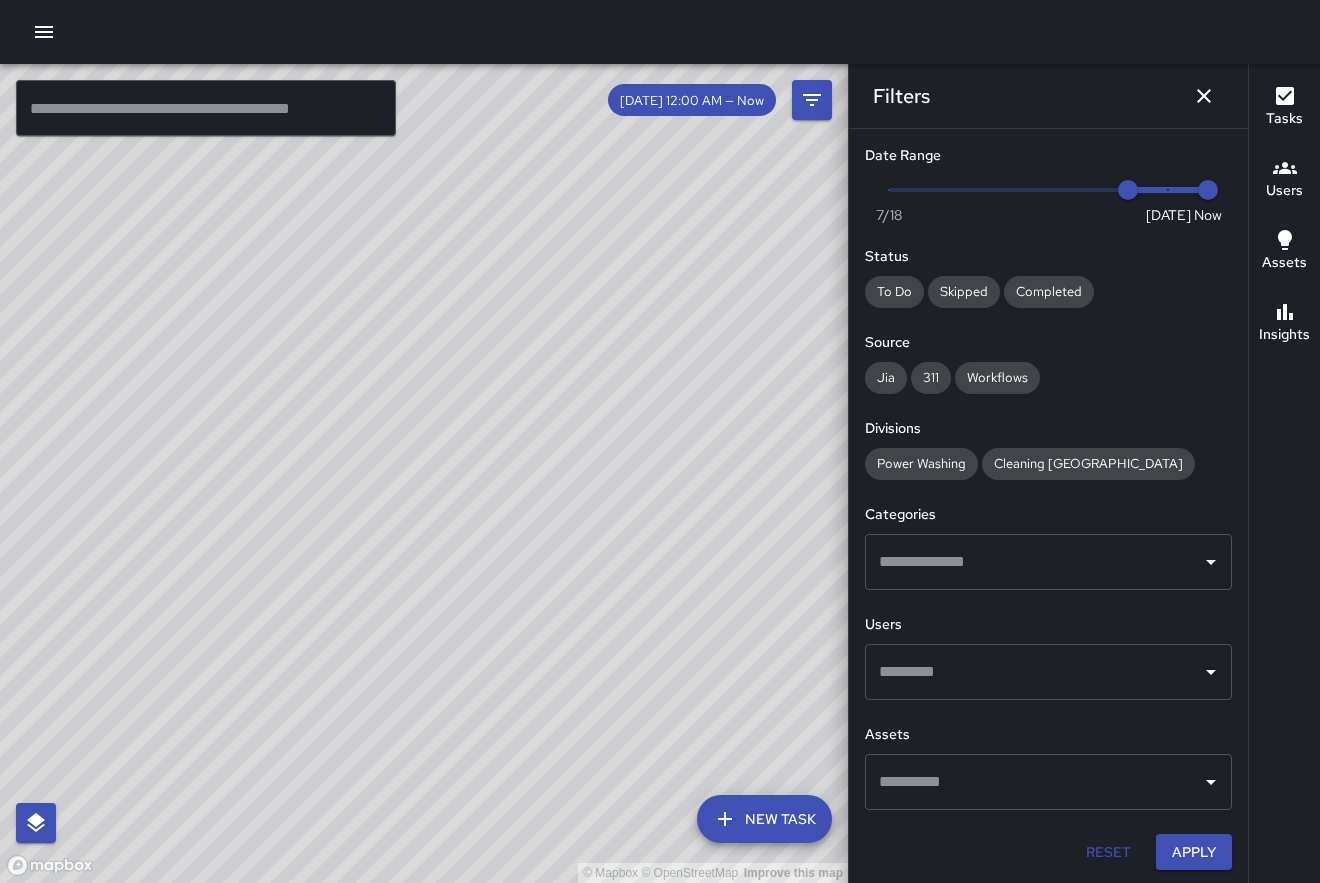 click on "Users" at bounding box center [1284, 191] 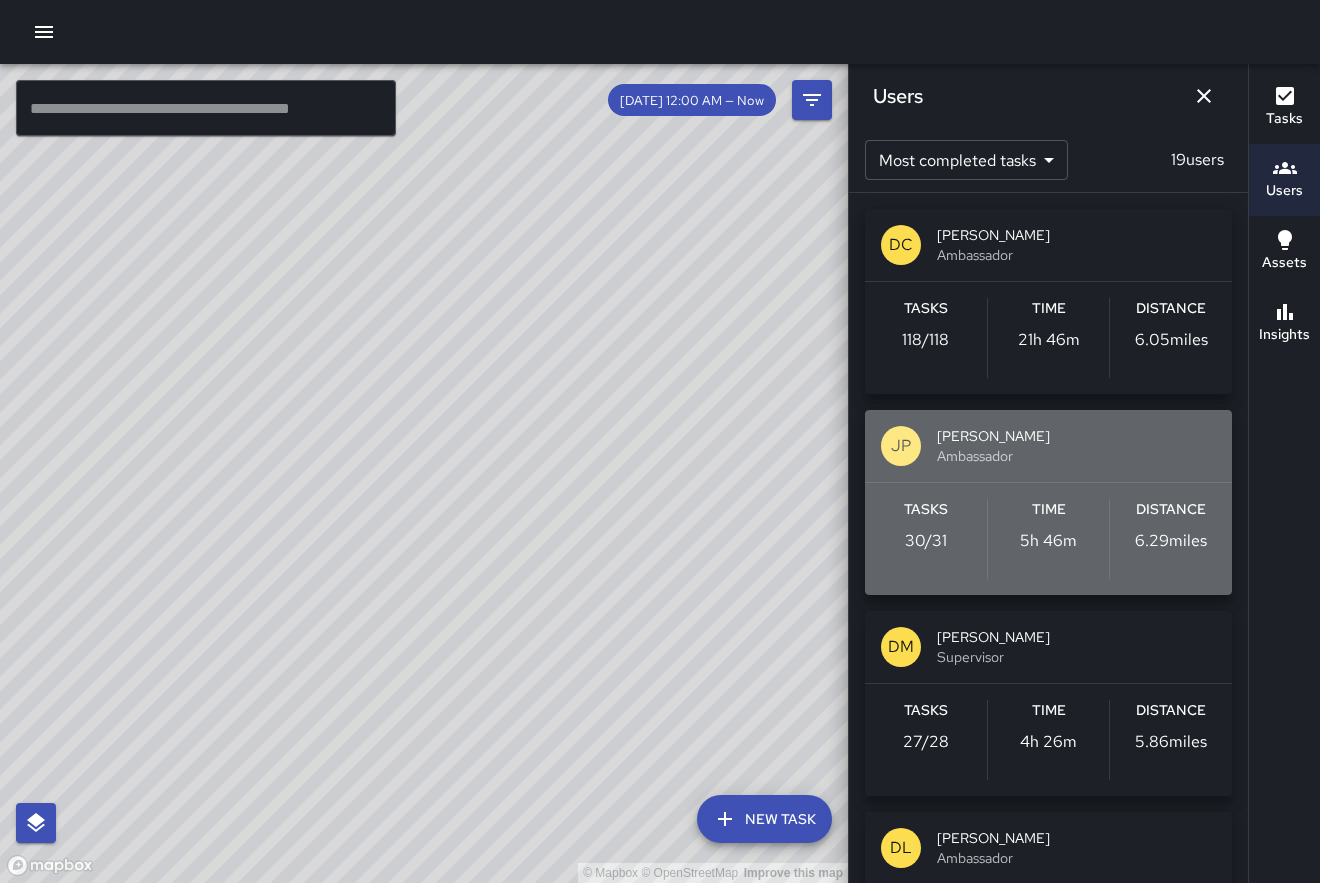 click on "[PERSON_NAME] Ambassador" at bounding box center [1048, 446] 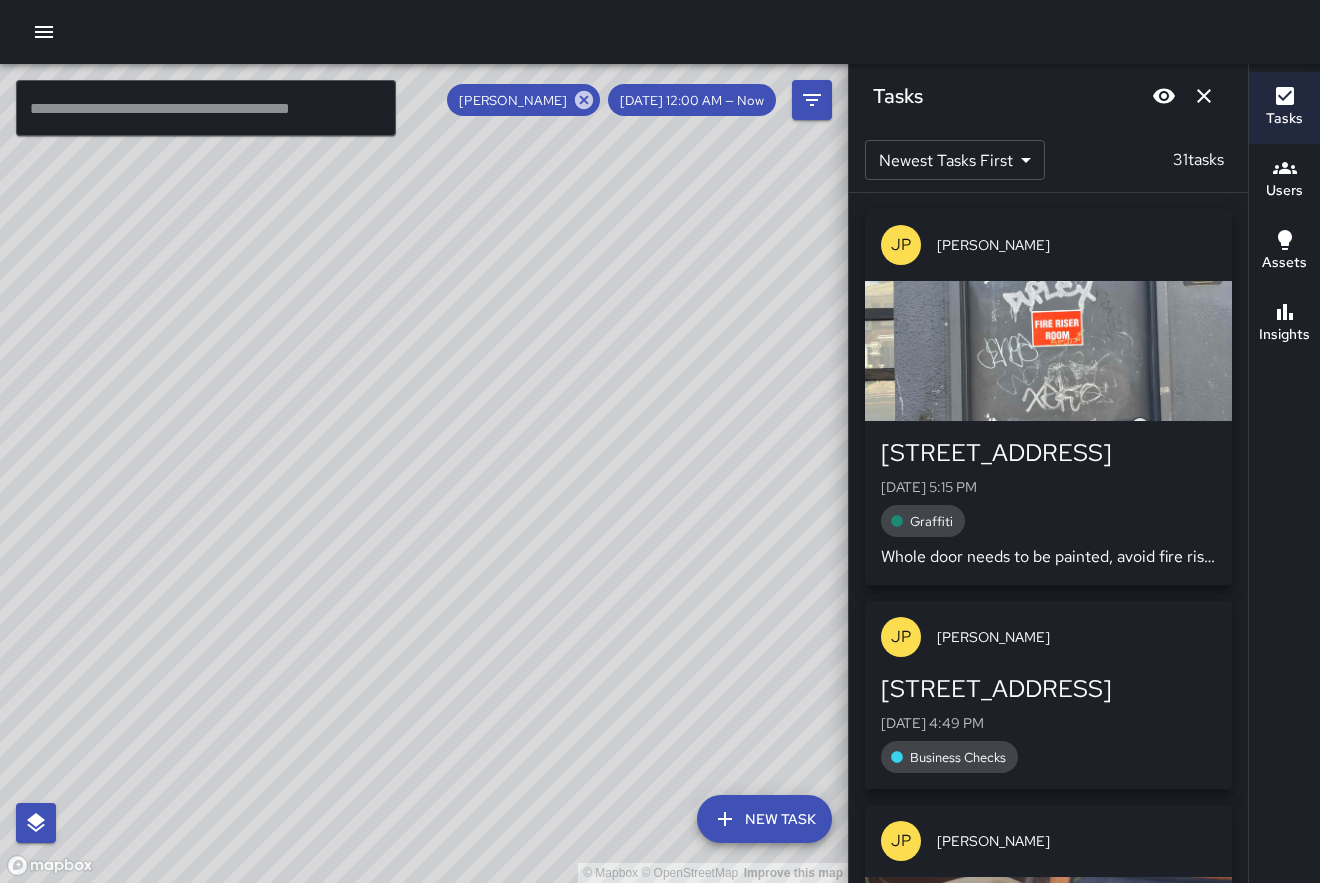 click on "JP [PERSON_NAME] [STREET_ADDRESS][GEOGRAPHIC_DATA][DATE] 5:15 PM Graffiti Whole door needs to be painted, avoid fire riser room sign. Remove graffiti on sign before you start painting.
I gotta come back and repaint it I just barely realized the door it black .  Not gray  sorry about that .  [PERSON_NAME] [STREET_ADDRESS][GEOGRAPHIC_DATA][DATE] 4:49 PM Business Checks JP [PERSON_NAME] [STREET_ADDRESS][GEOGRAPHIC_DATA][DATE] 4:49 PM Event Support JP [PERSON_NAME] [STREET_ADDRESS][GEOGRAPHIC_DATA][DATE] 4:44 PM information JP [PERSON_NAME] [STREET_ADDRESS][GEOGRAPHIC_DATA][DATE] 4:40 PM Business Checks" at bounding box center (1048, 538) 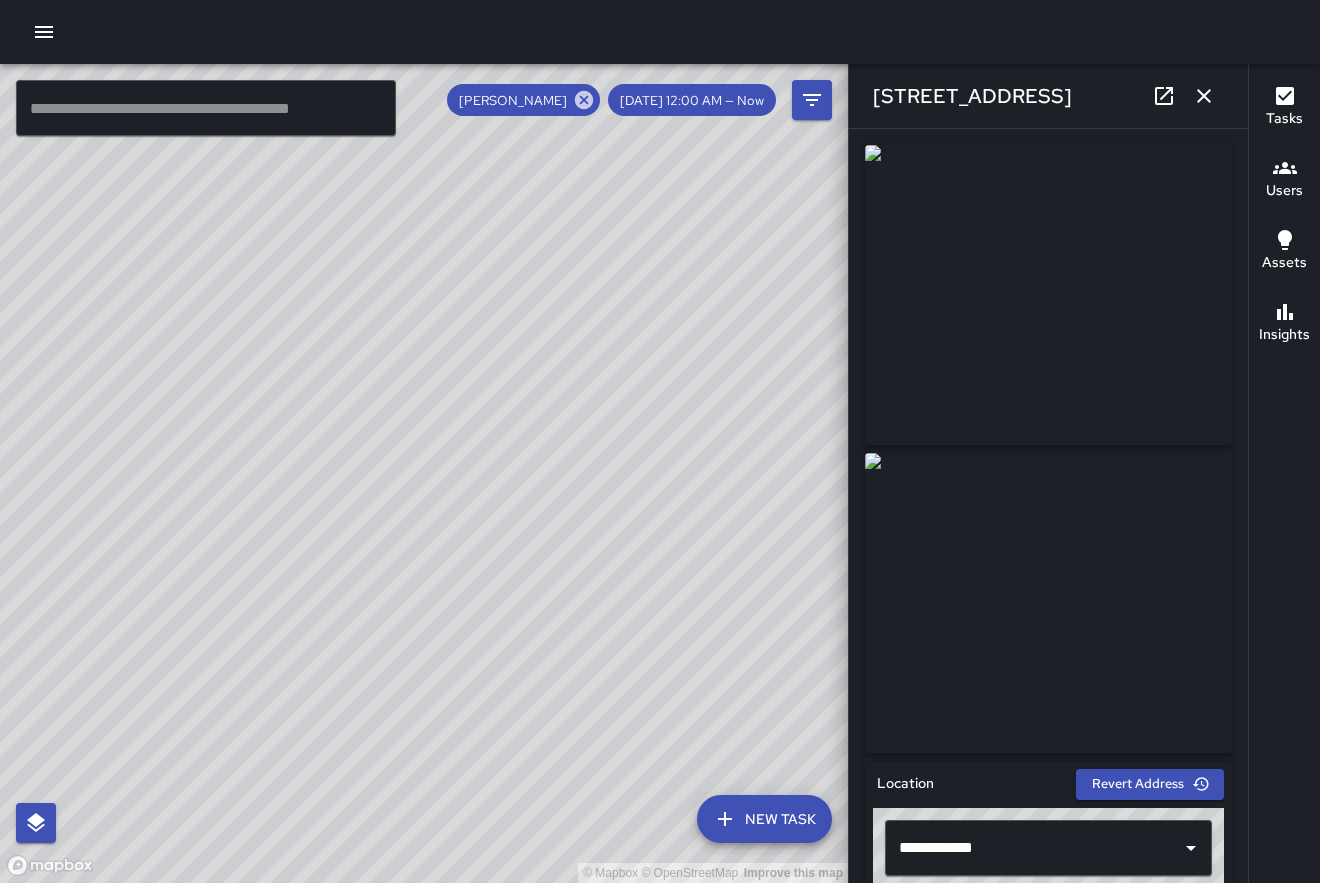 type on "**********" 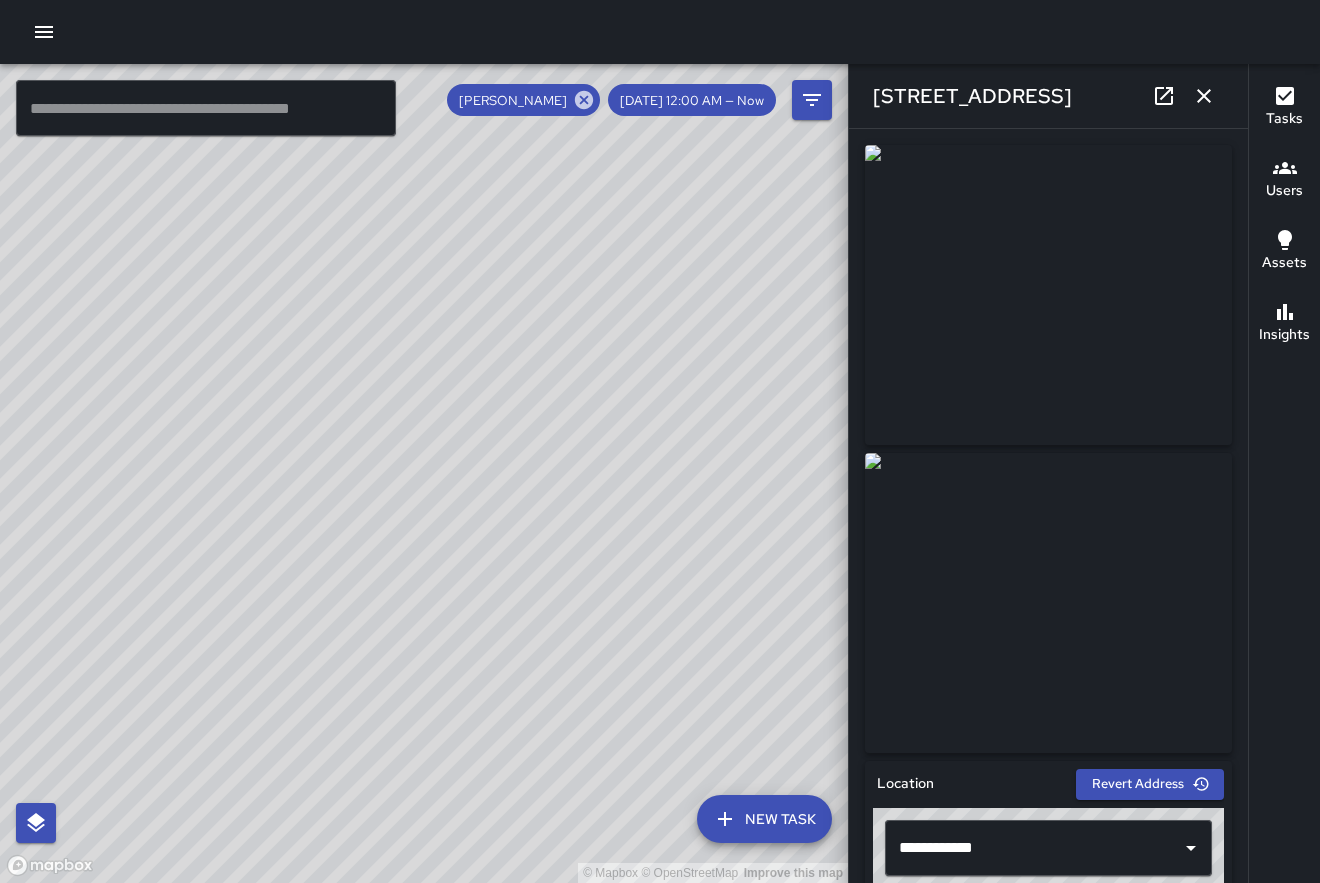 click at bounding box center (1048, 603) 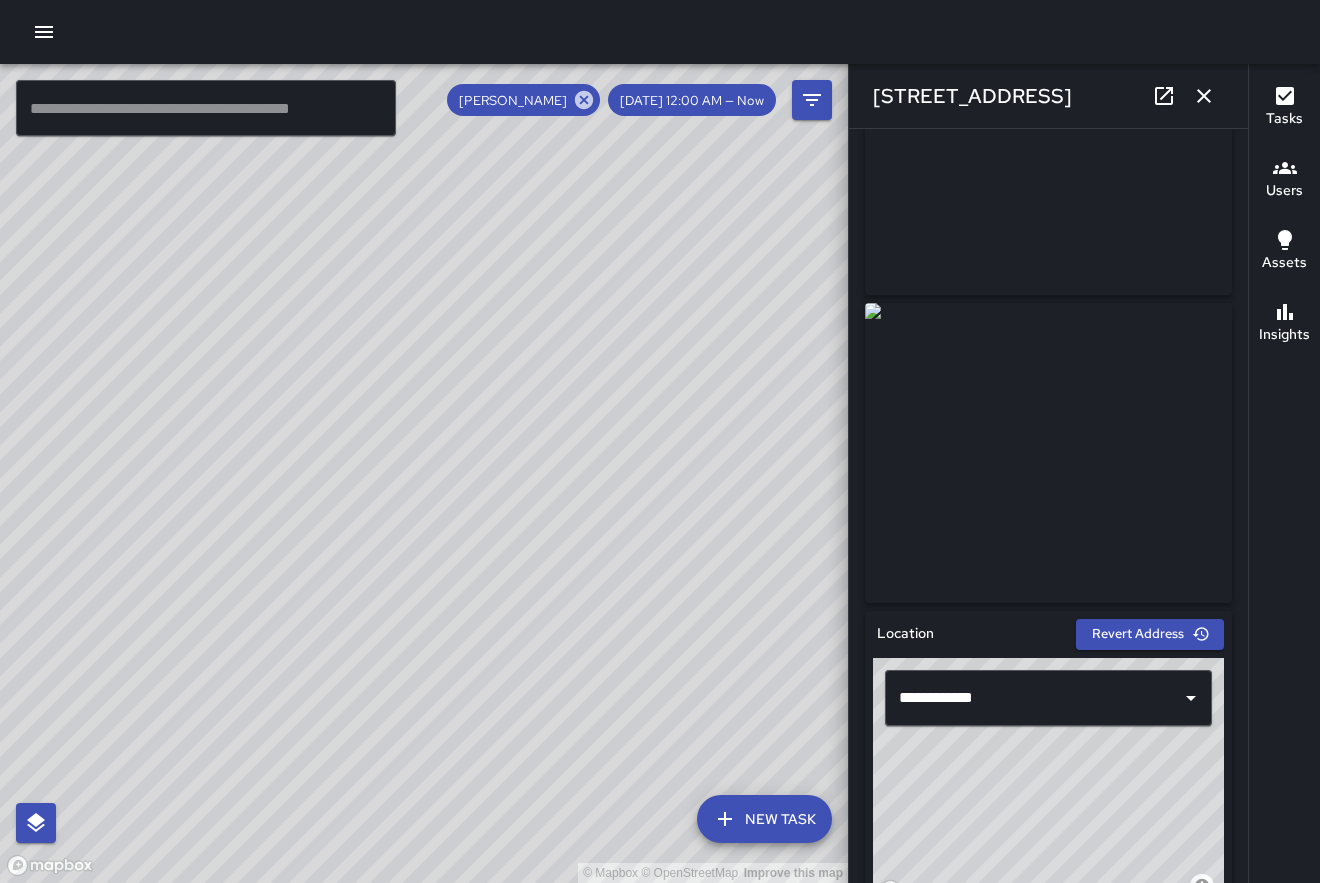 scroll, scrollTop: 163, scrollLeft: 0, axis: vertical 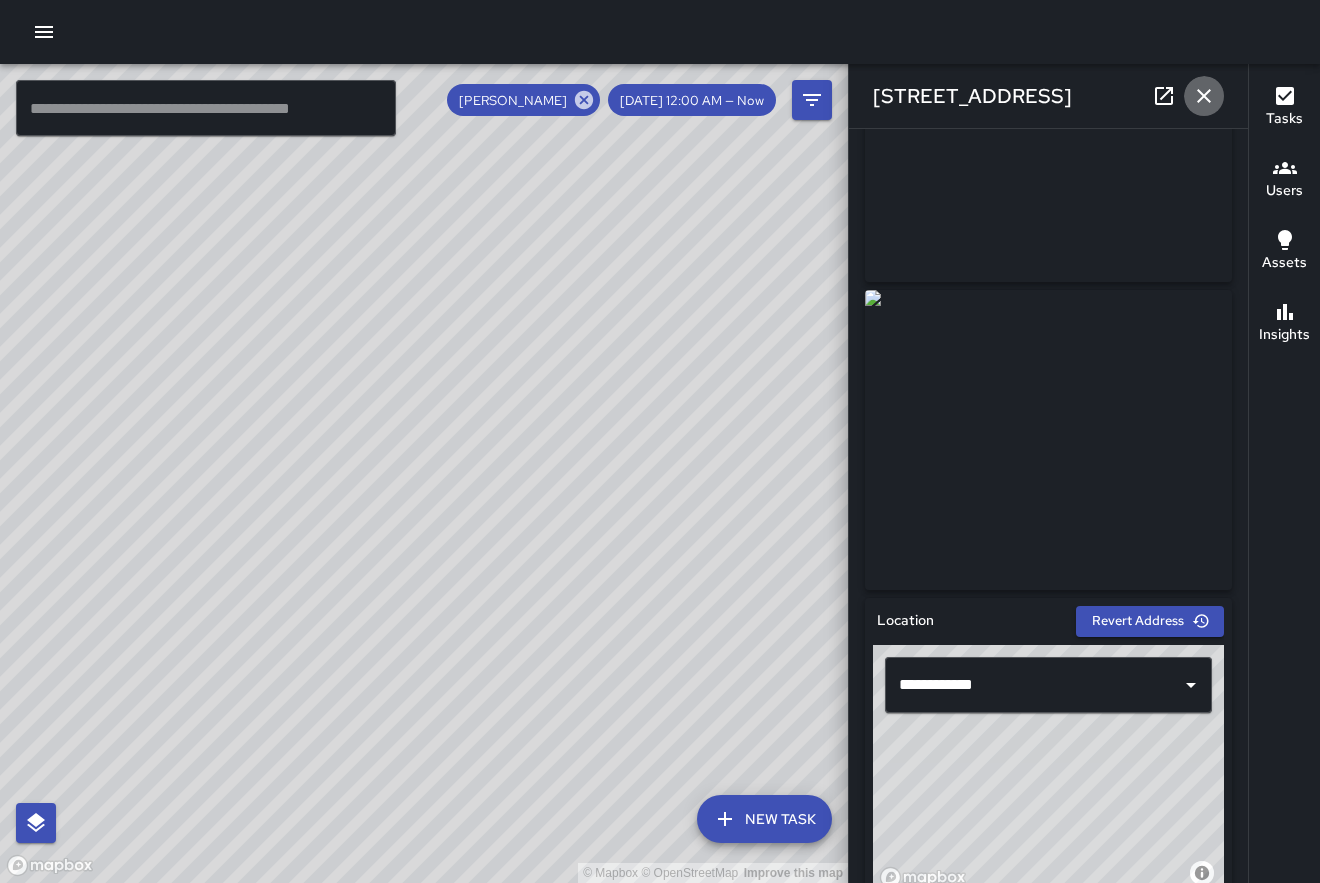 click 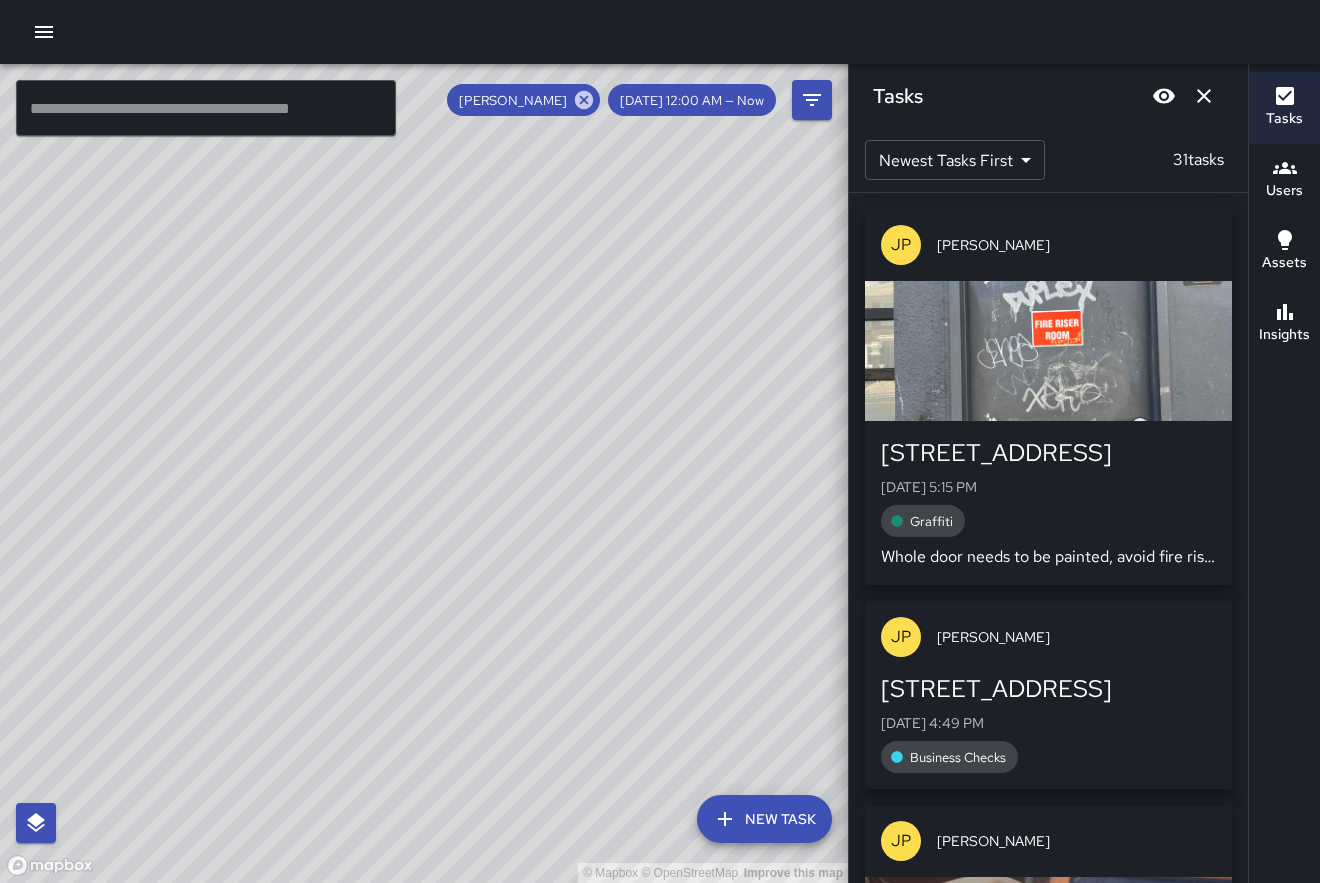 click on "JP [PERSON_NAME] [STREET_ADDRESS][GEOGRAPHIC_DATA][DATE] 5:15 PM Graffiti Whole door needs to be painted, avoid fire riser room sign. Remove graffiti on sign before you start painting.
I gotta come back and repaint it I just barely realized the door it black .  Not gray  sorry about that .  [PERSON_NAME] [STREET_ADDRESS][GEOGRAPHIC_DATA][DATE] 4:49 PM Business Checks JP [PERSON_NAME] [STREET_ADDRESS][GEOGRAPHIC_DATA][DATE] 4:49 PM Event Support JP [PERSON_NAME] [STREET_ADDRESS][GEOGRAPHIC_DATA][DATE] 4:44 PM information JP [PERSON_NAME] [STREET_ADDRESS][GEOGRAPHIC_DATA][DATE] 4:40 PM Business Checks" at bounding box center (1048, 538) 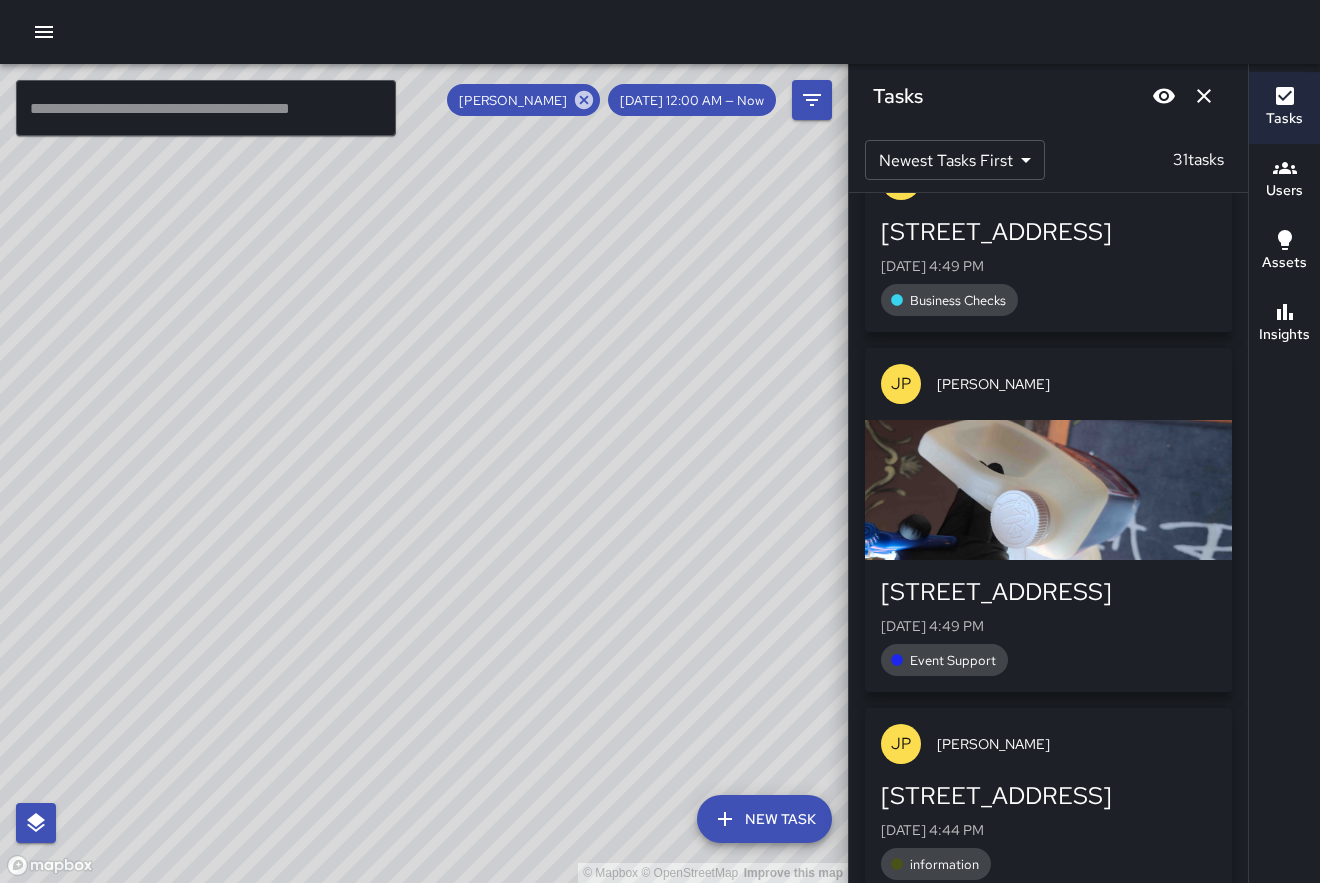 scroll, scrollTop: 498, scrollLeft: 0, axis: vertical 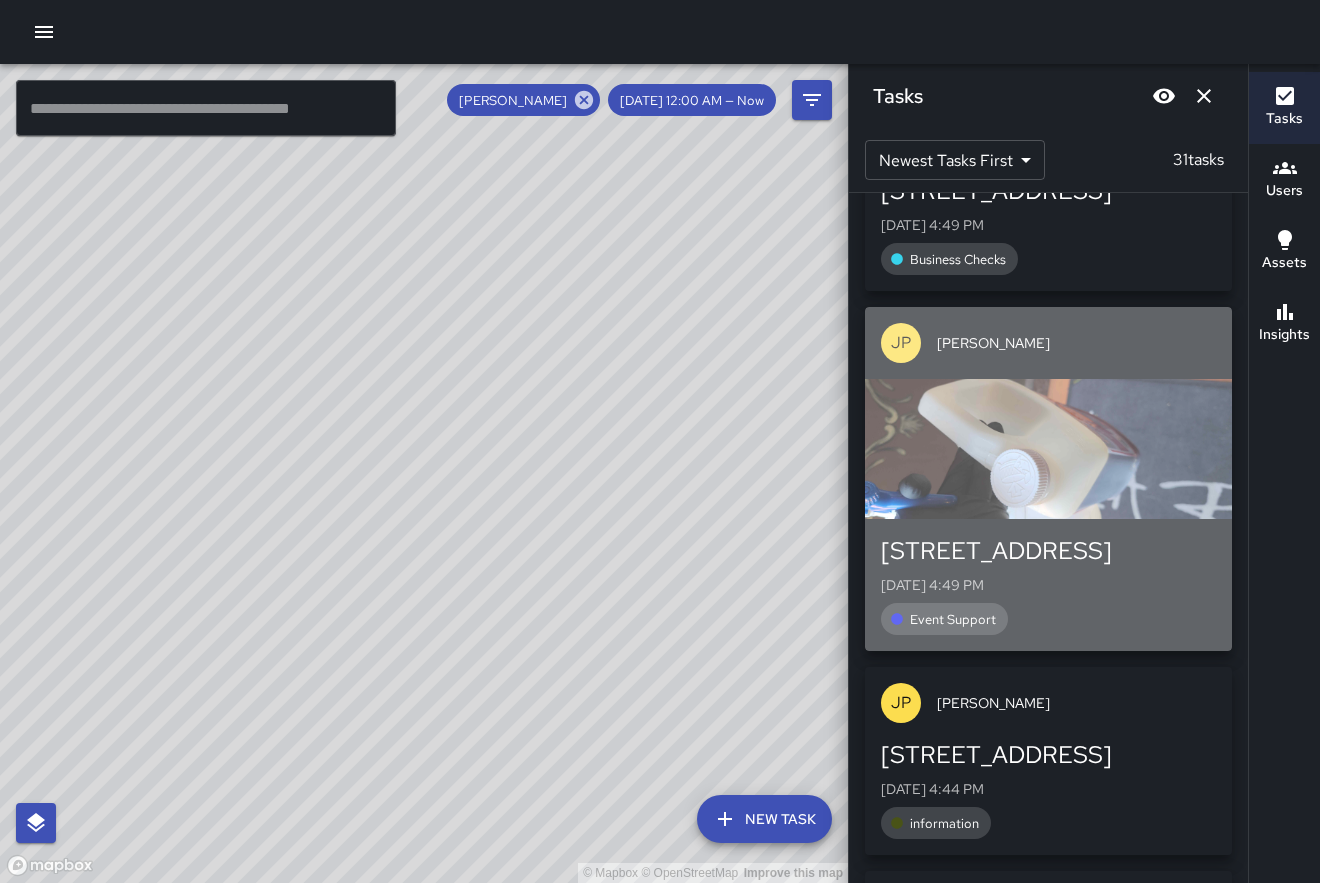 click at bounding box center (1048, 449) 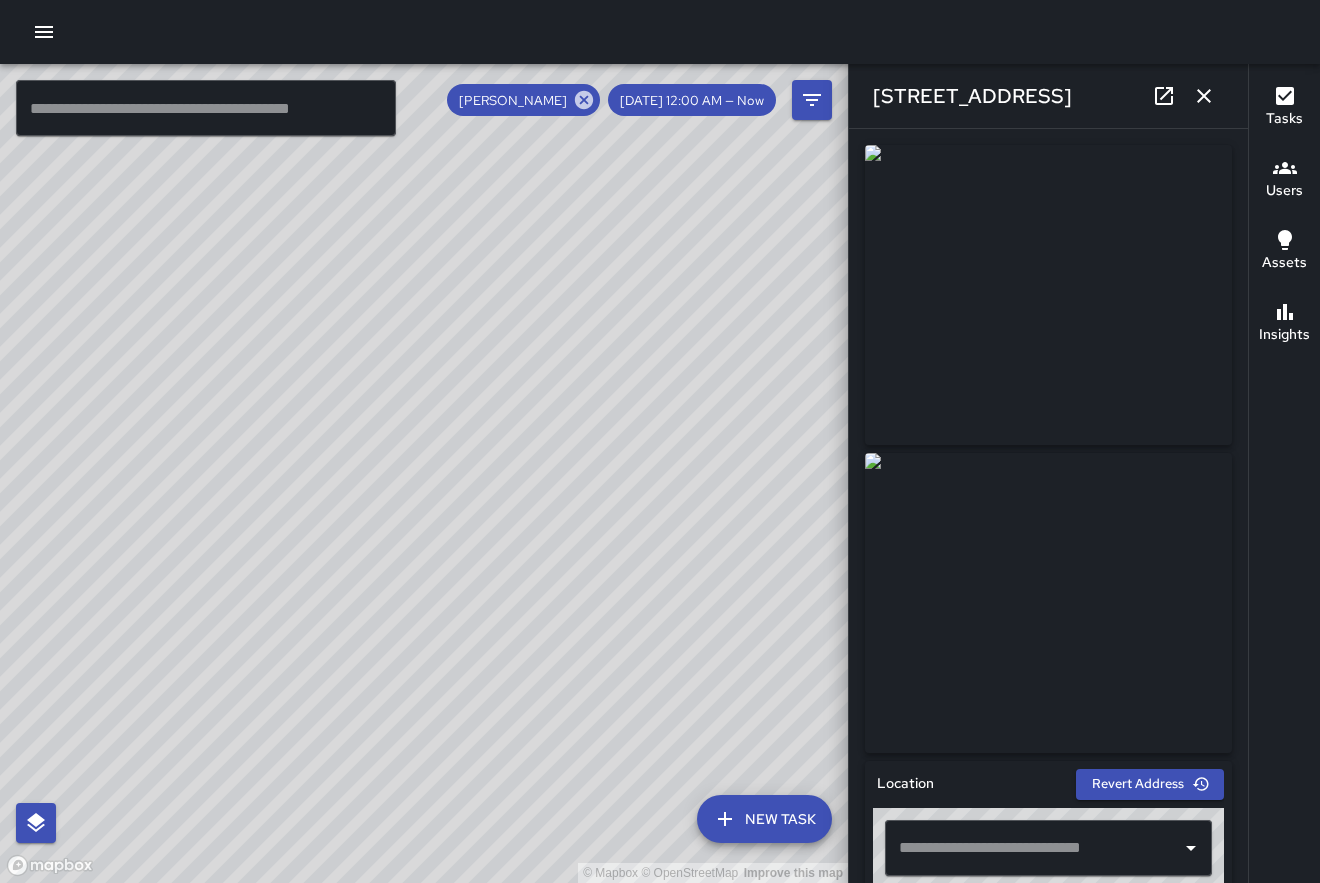 type on "**********" 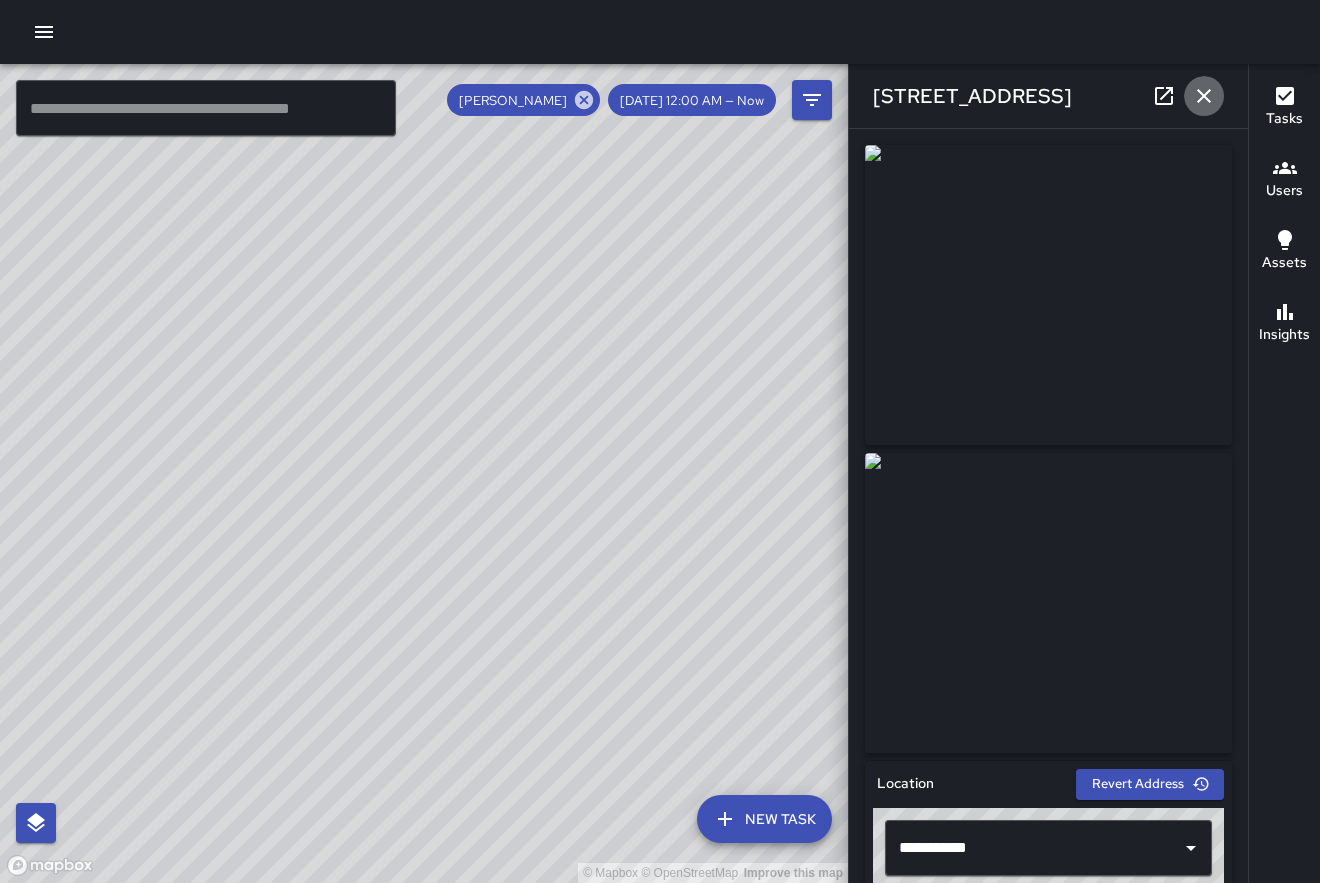 click 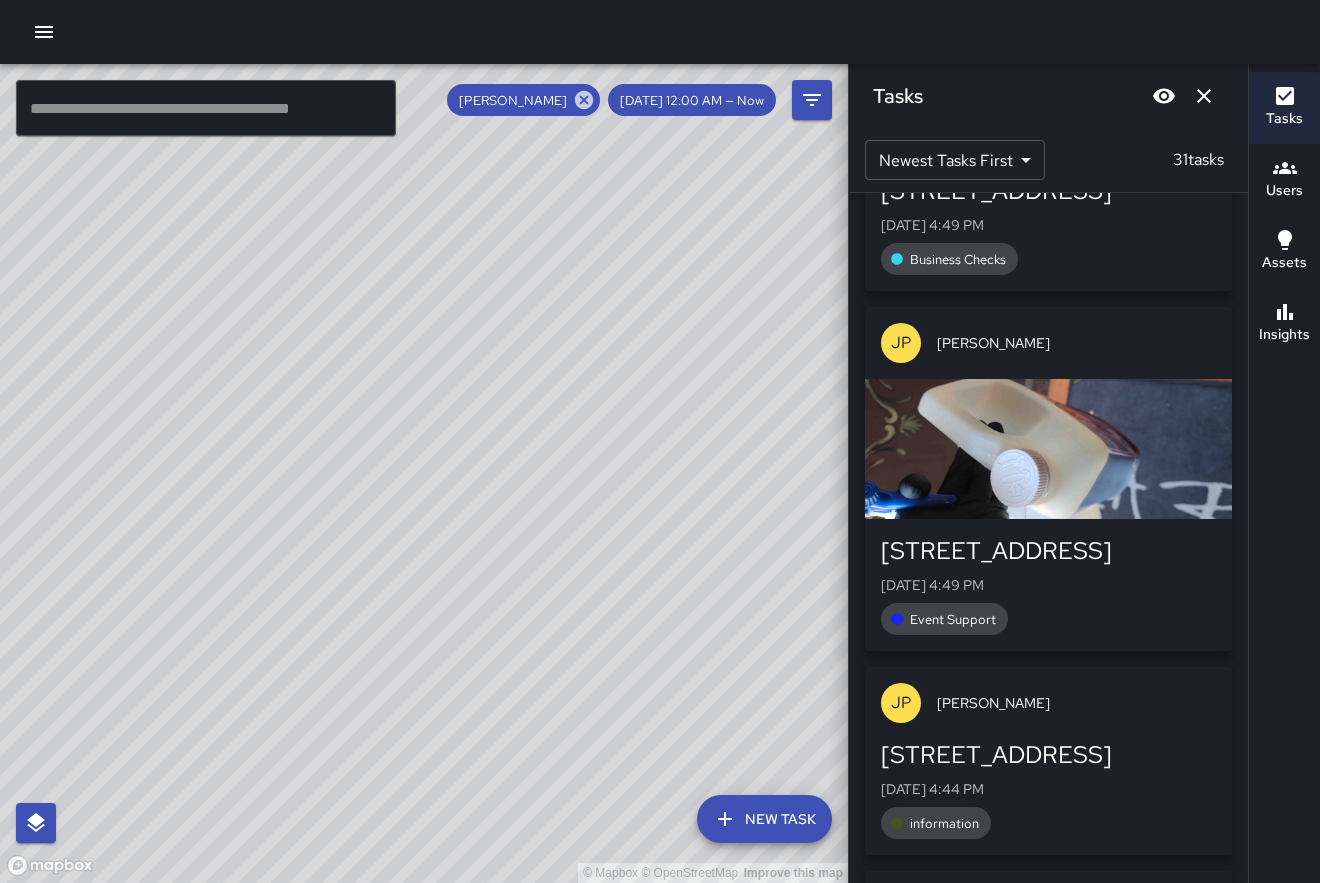 click on "Tasks Users Assets Insights" at bounding box center [1284, 473] 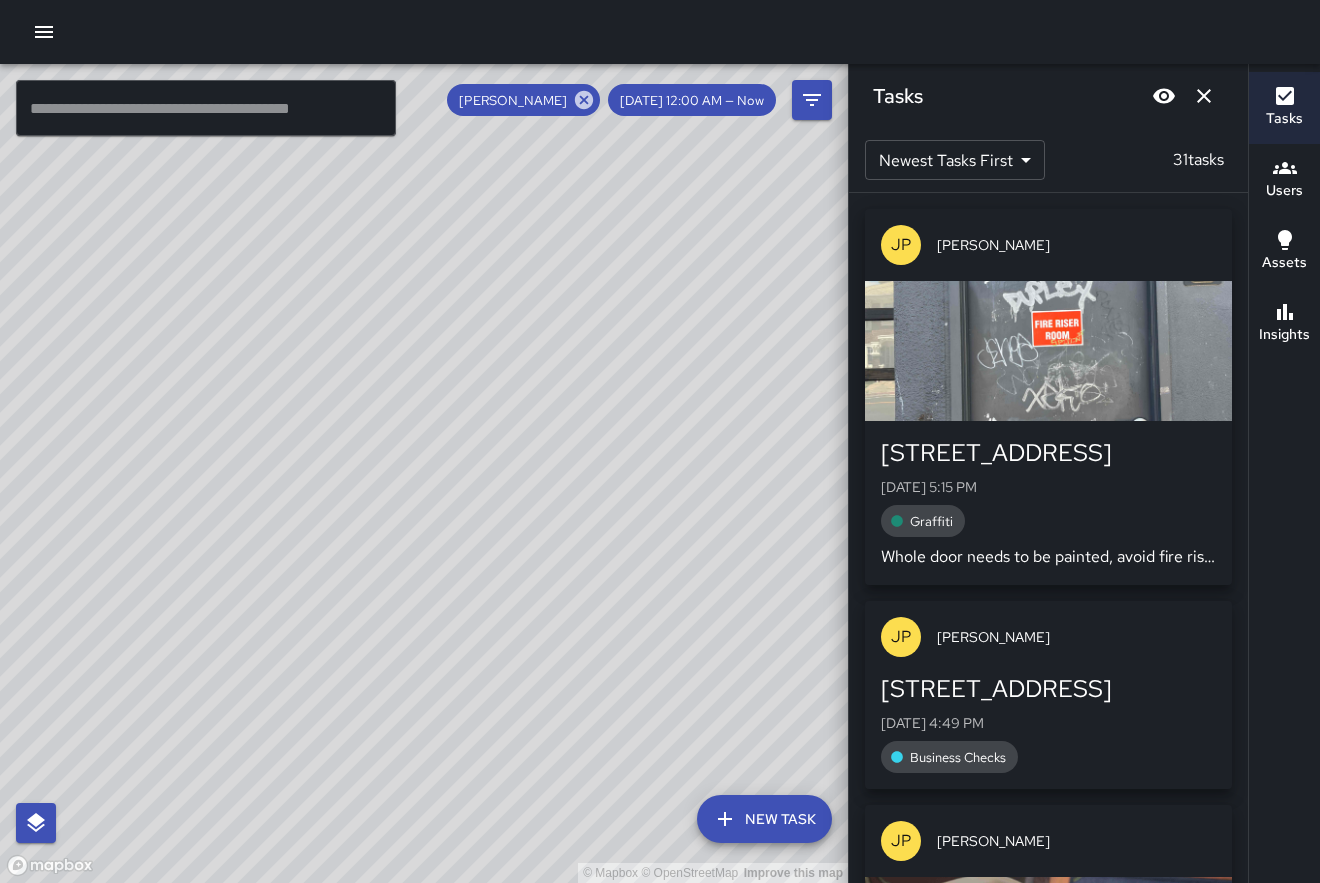 scroll, scrollTop: 0, scrollLeft: 0, axis: both 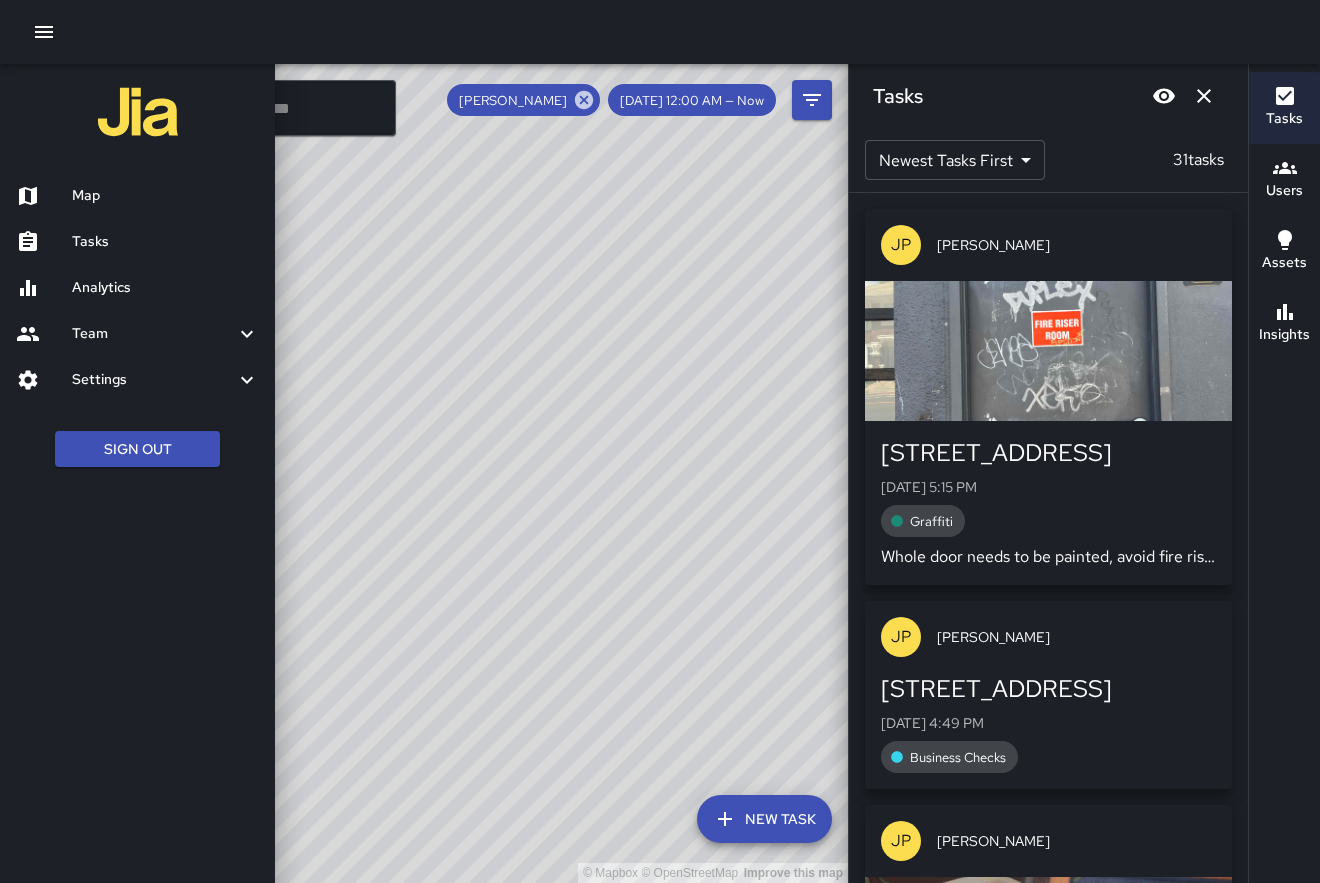click on "Team" at bounding box center (137, 334) 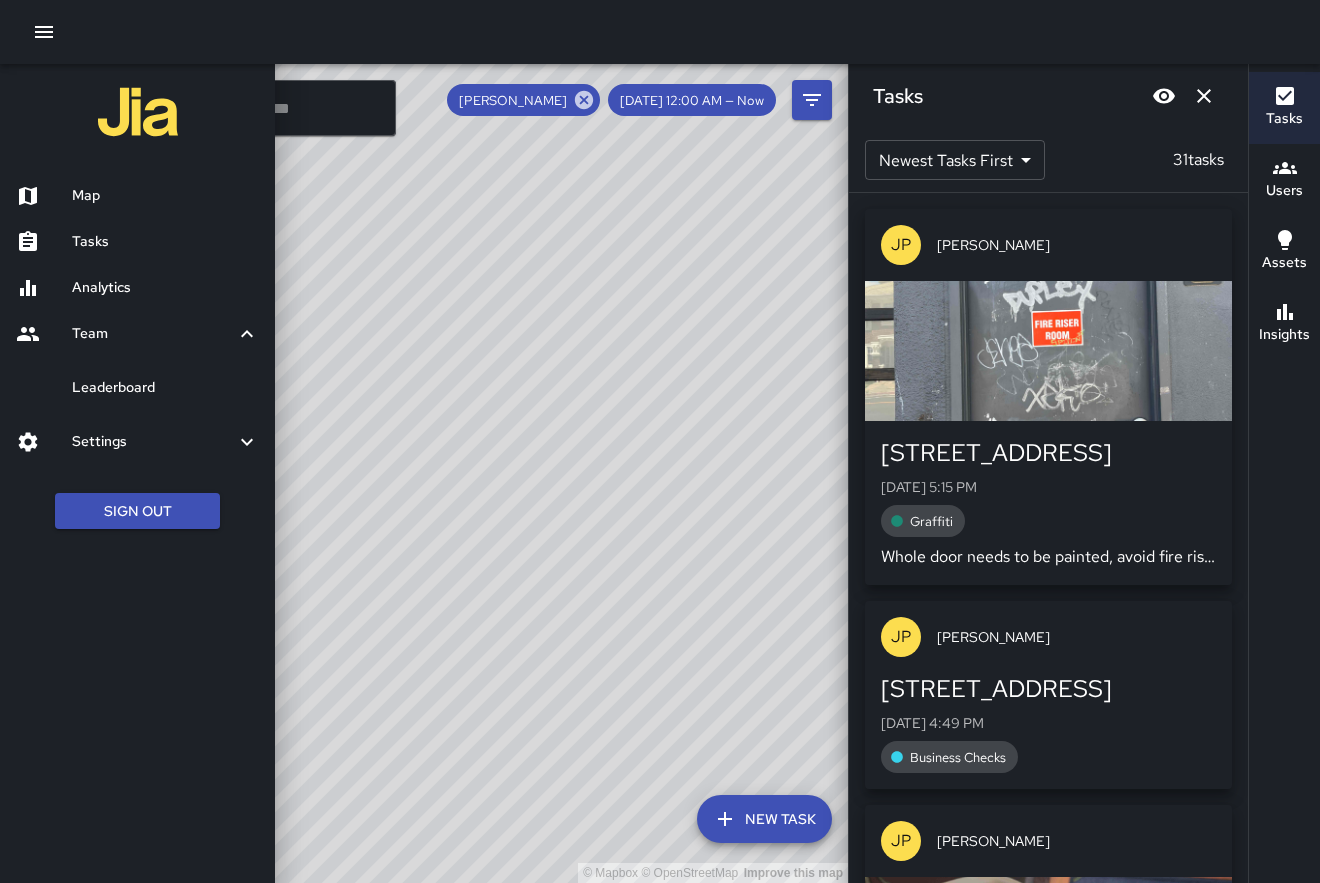 click on "Analytics" at bounding box center (165, 288) 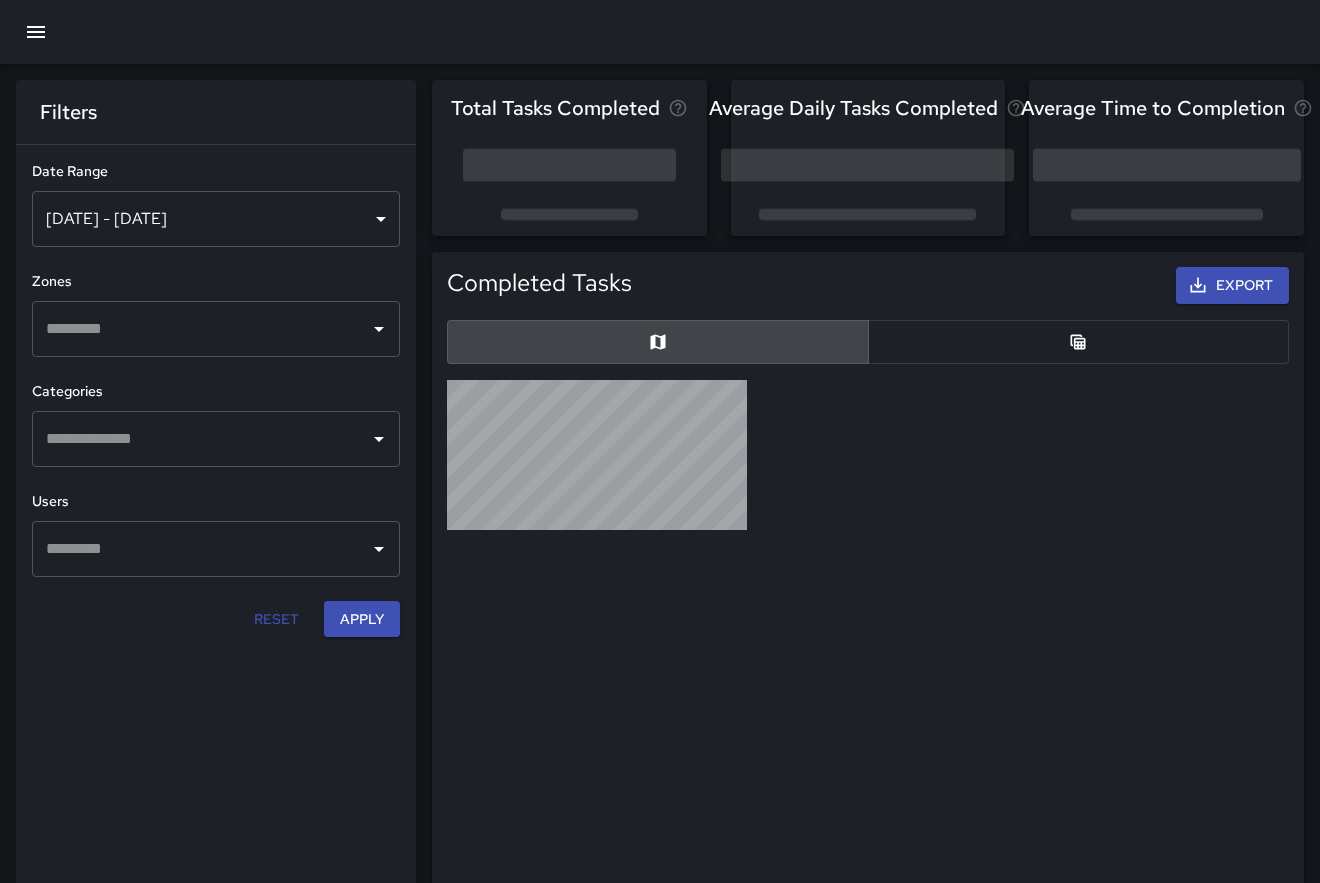 scroll, scrollTop: 598, scrollLeft: 840, axis: both 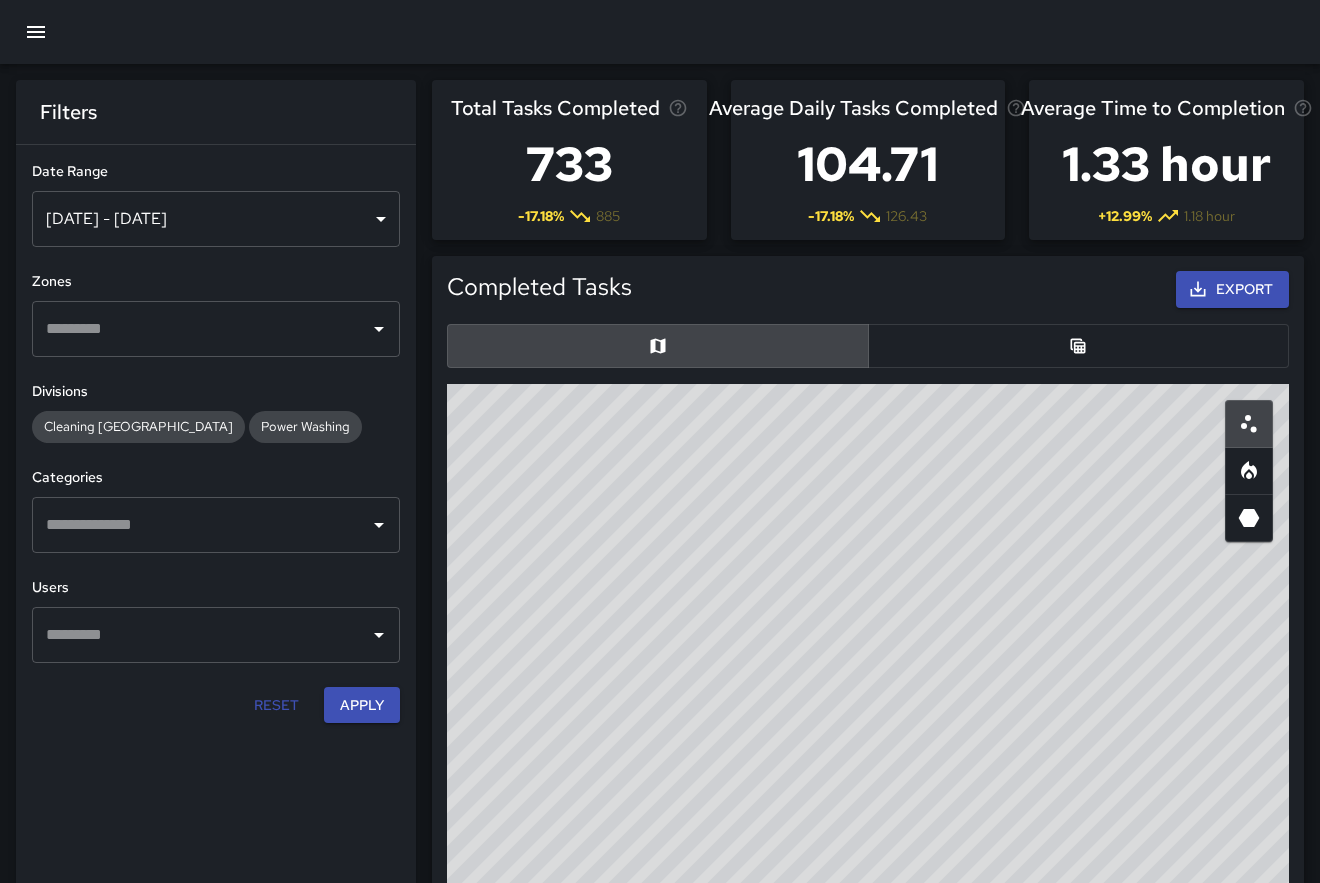 click 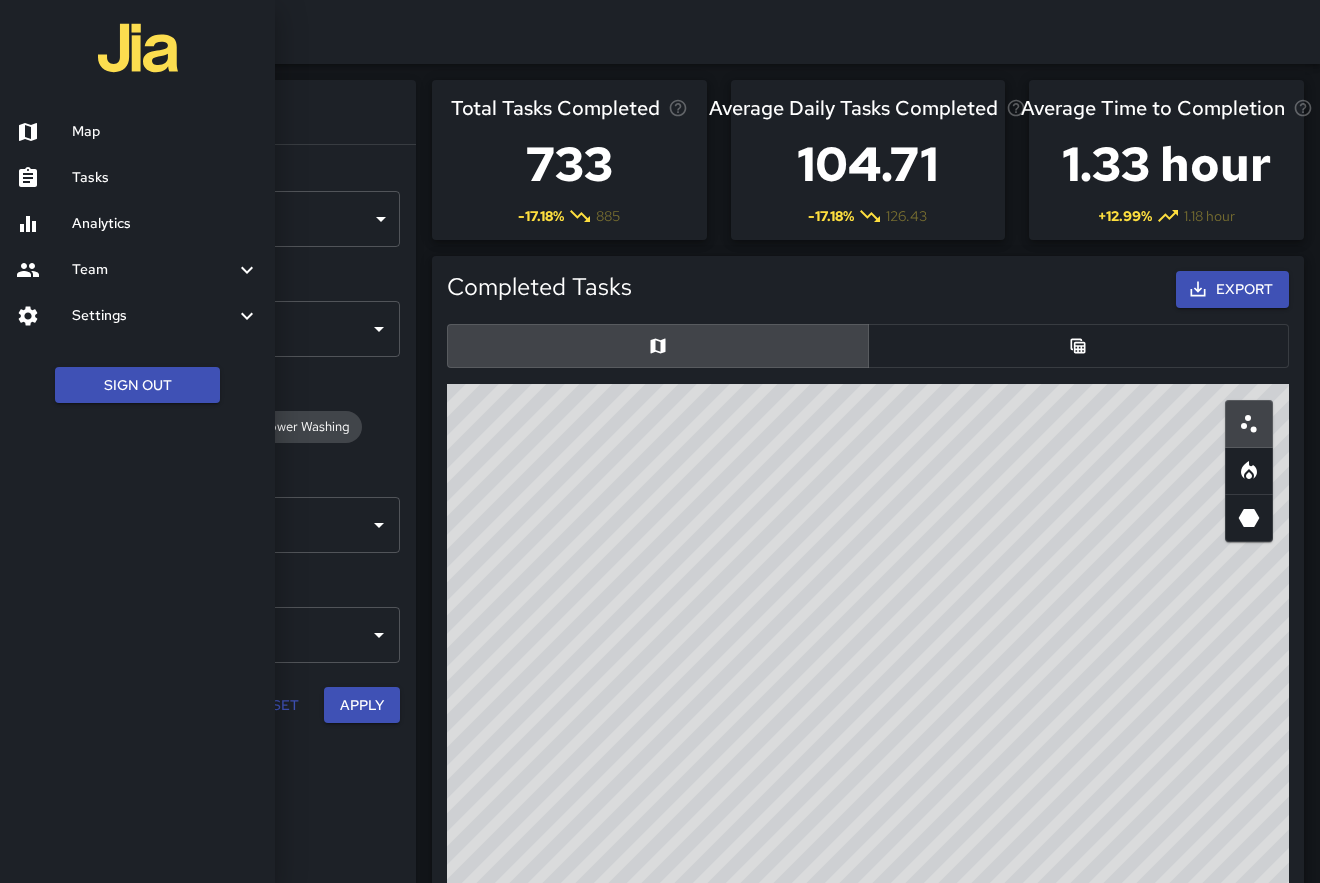 click on "Team" at bounding box center (153, 270) 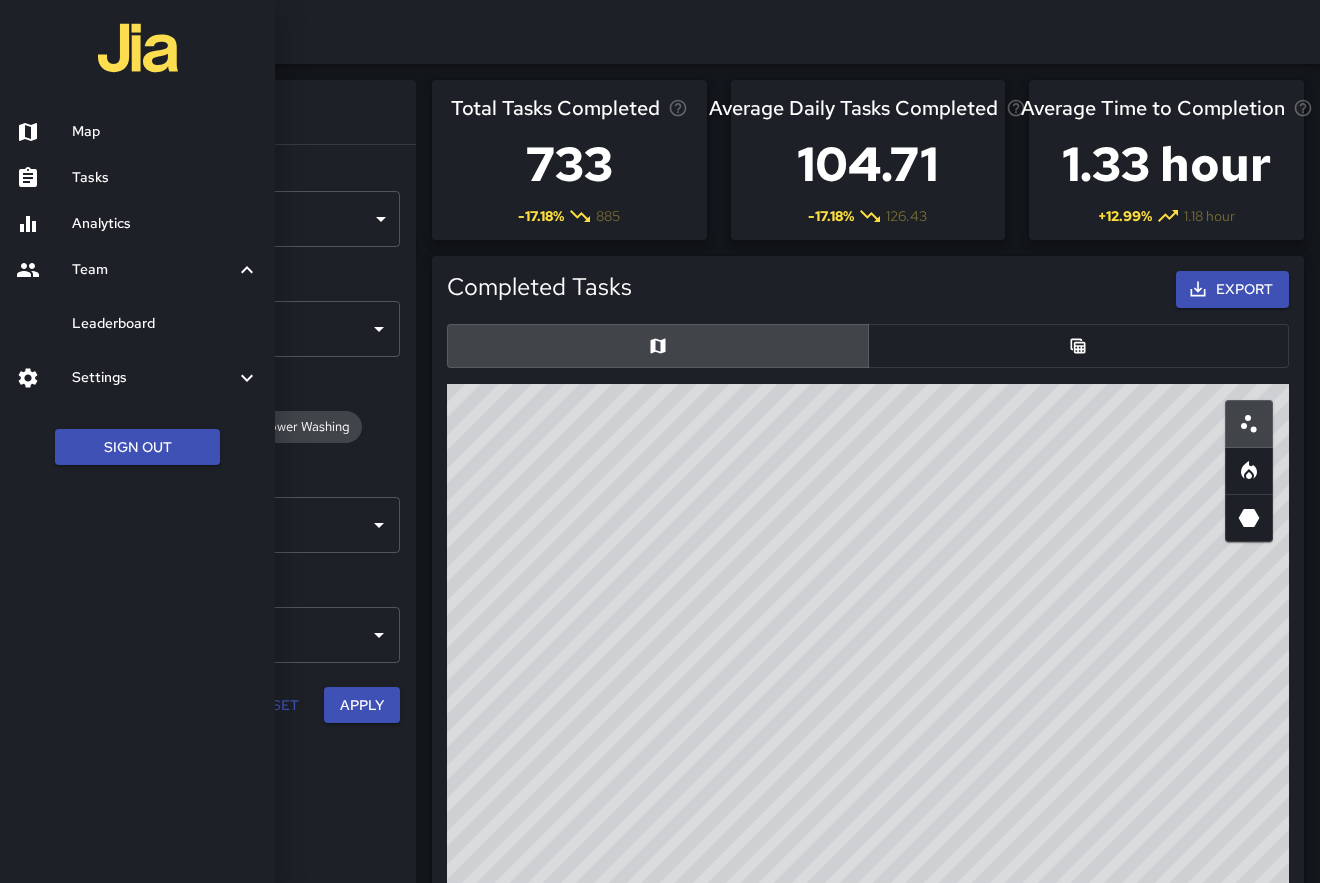 click on "Tasks" at bounding box center (137, 178) 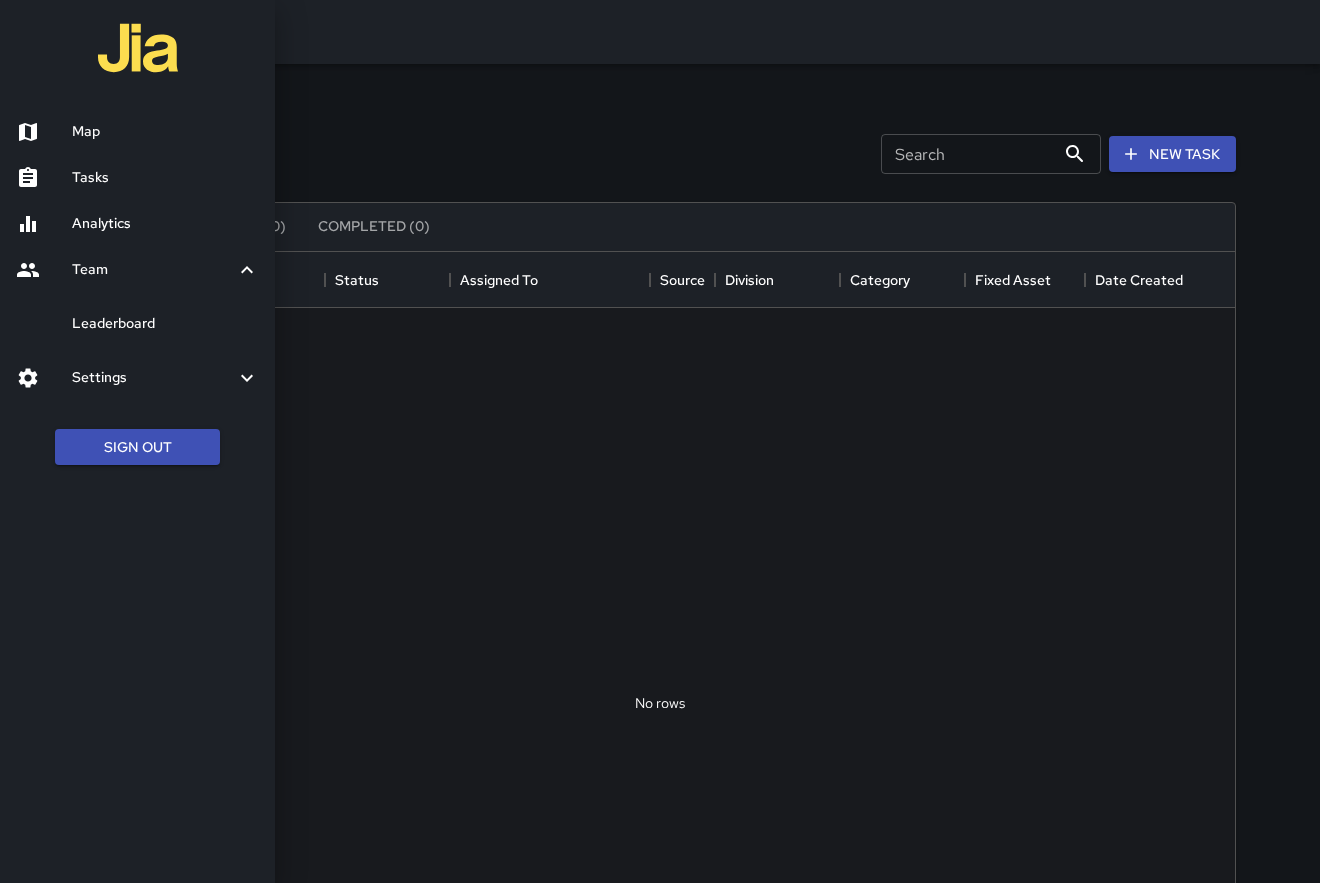 scroll, scrollTop: 847, scrollLeft: 1150, axis: both 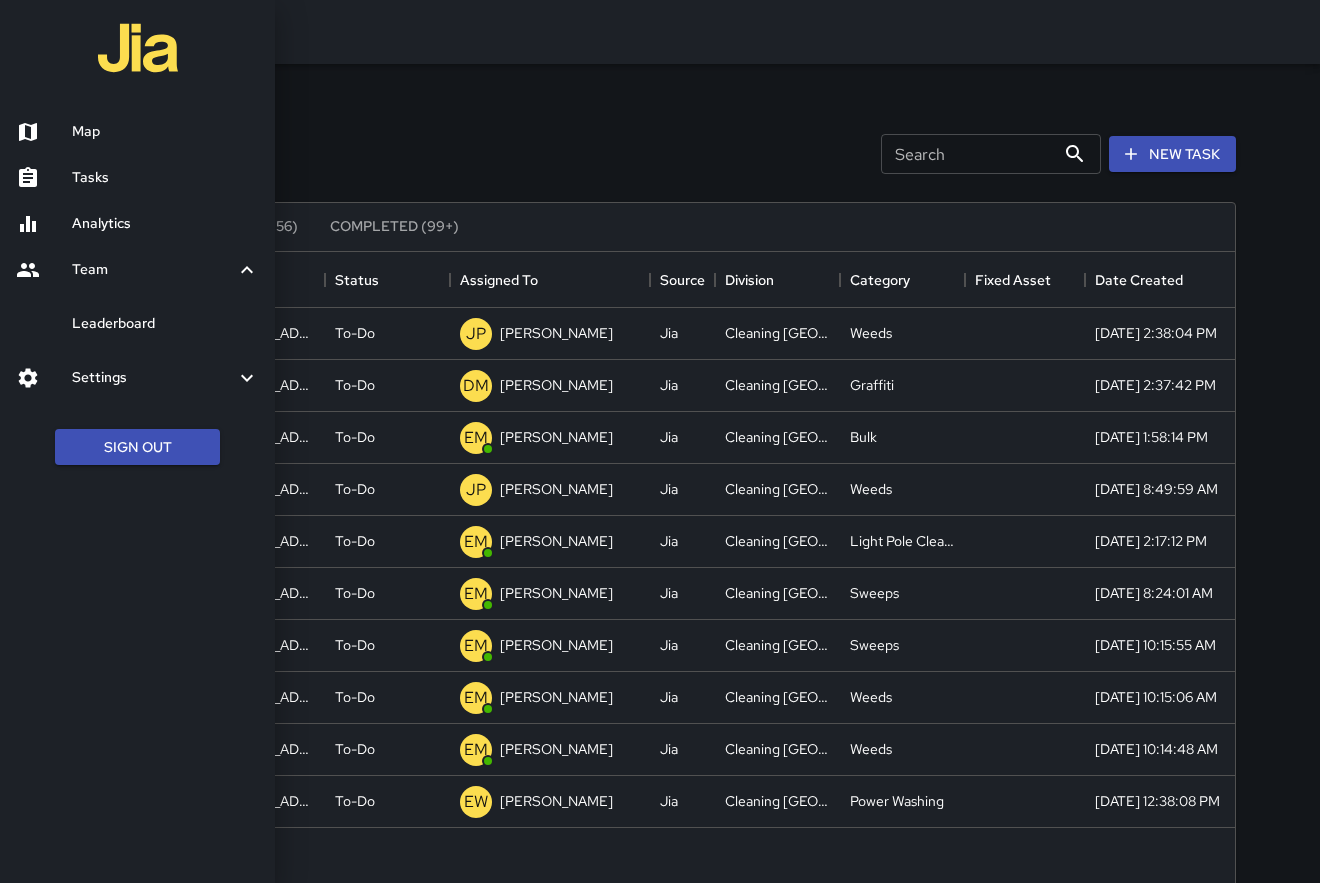 click at bounding box center (660, 441) 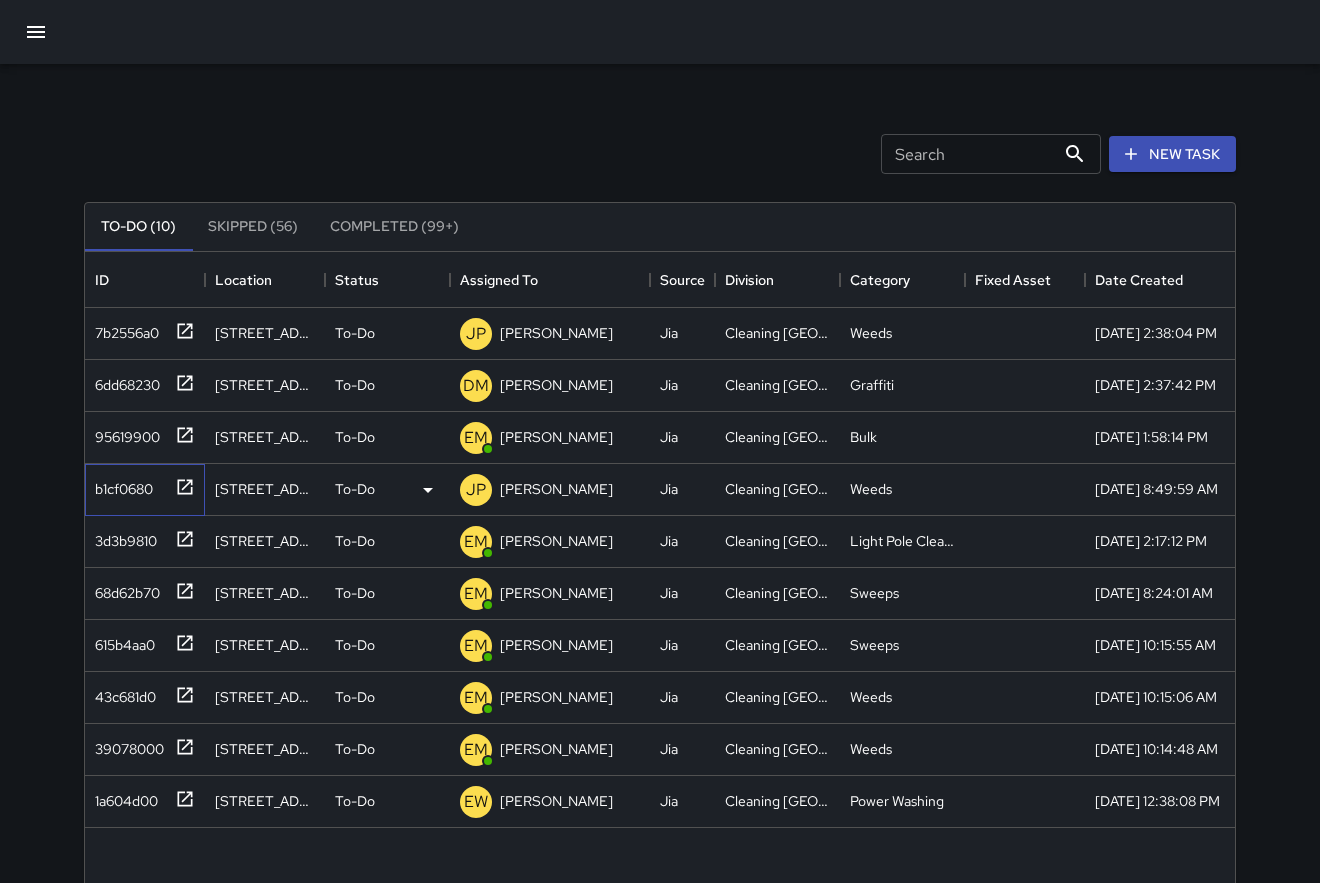 click 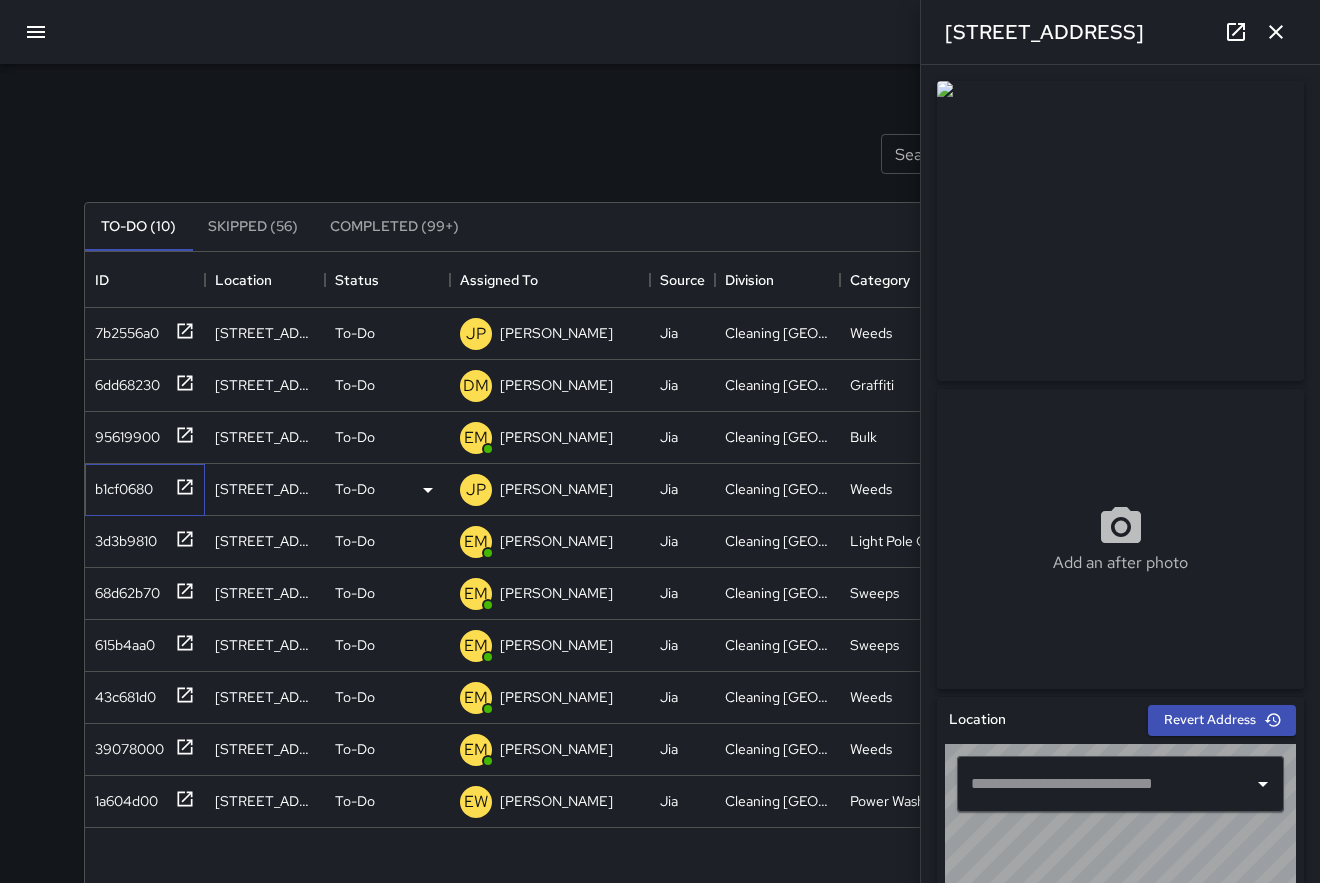 type on "**********" 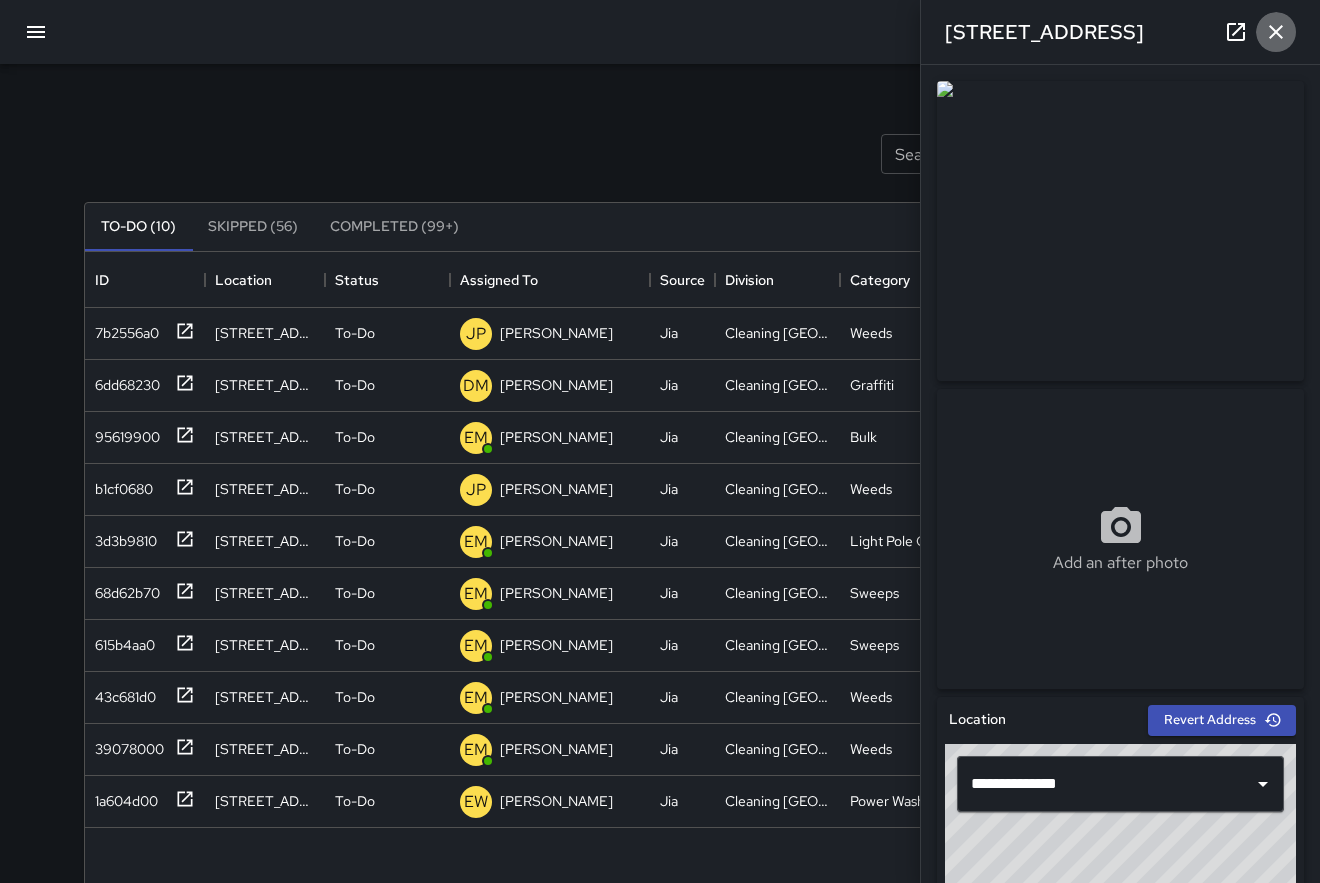 click 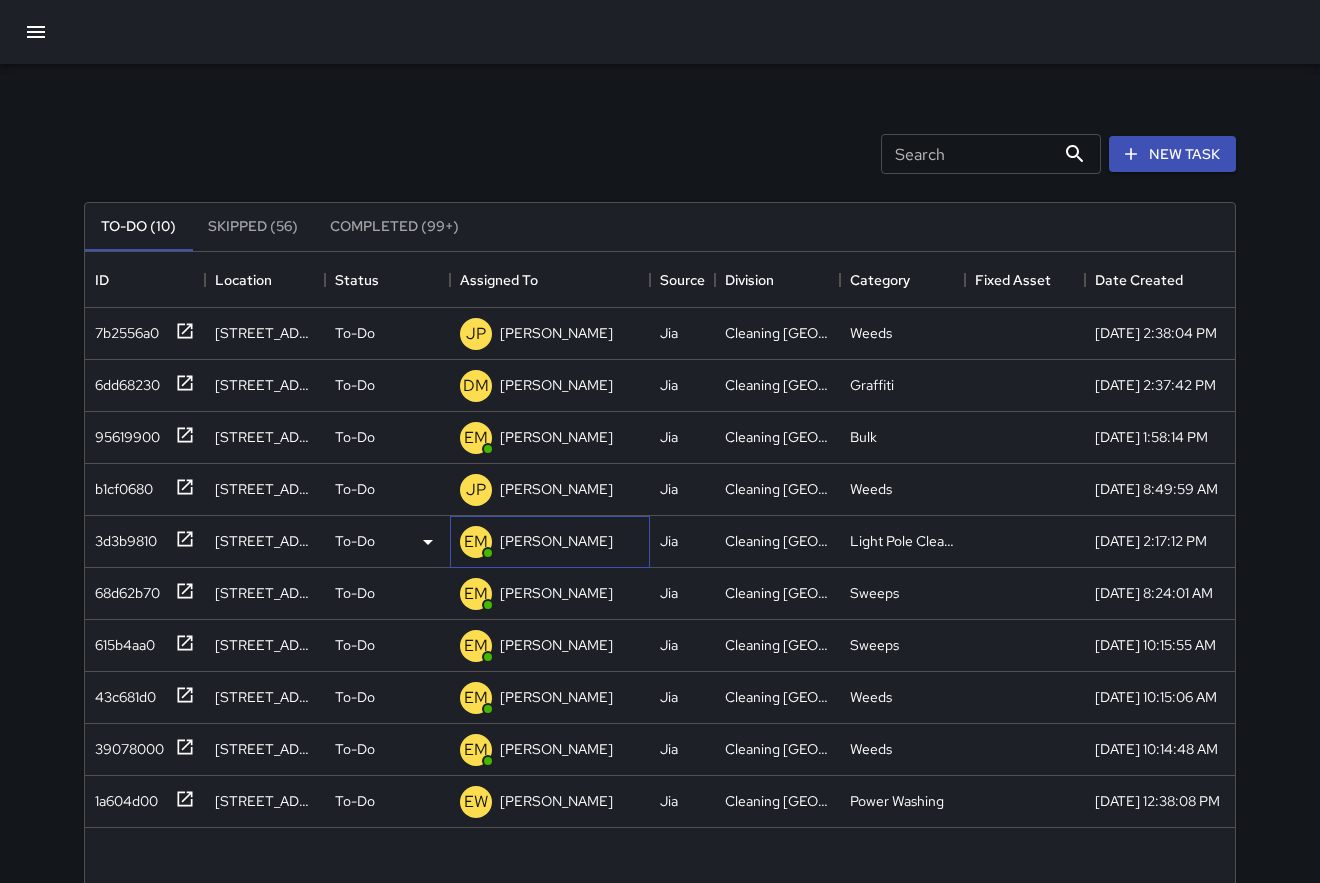 click on "EM [PERSON_NAME]" at bounding box center (536, 542) 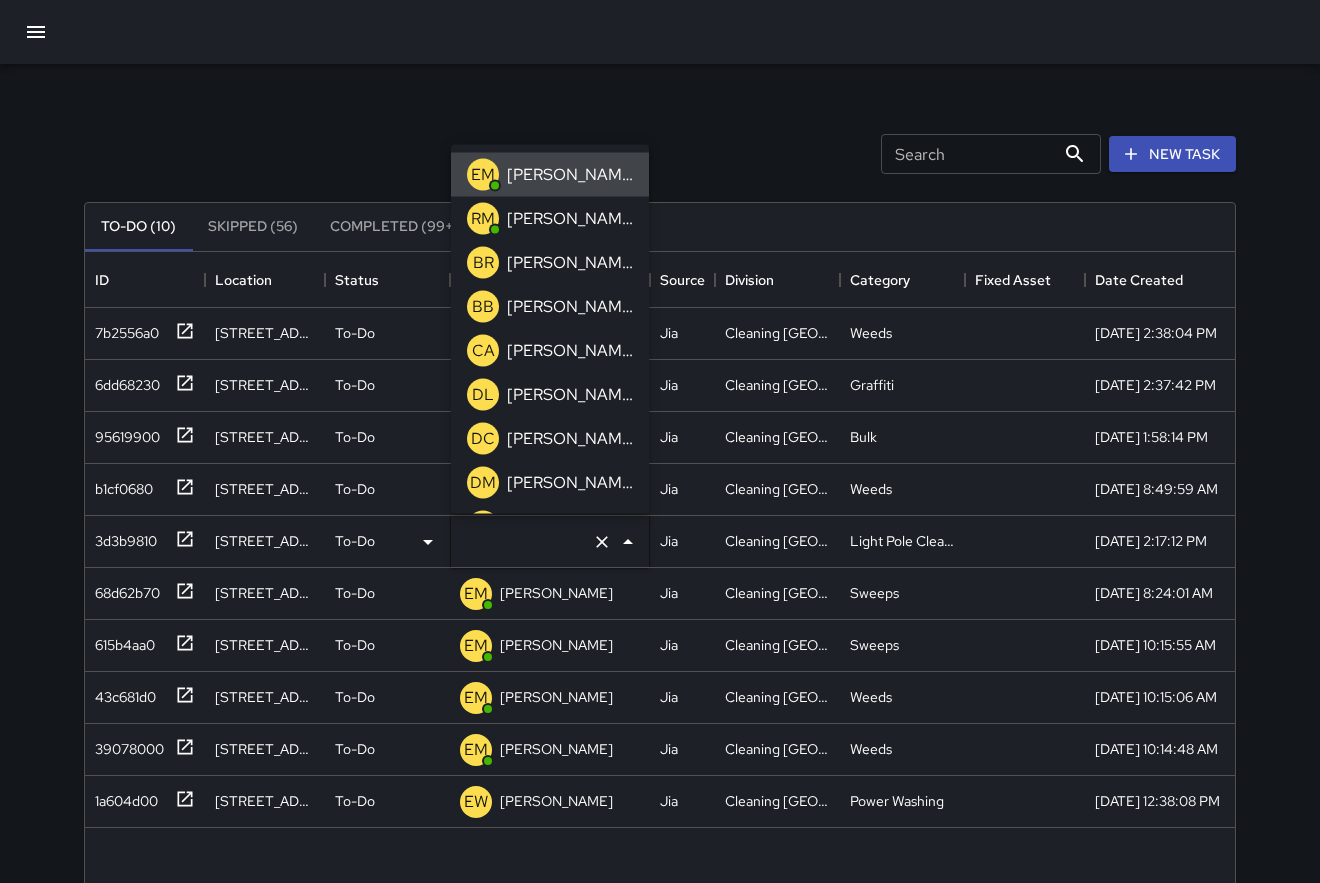 type on "**********" 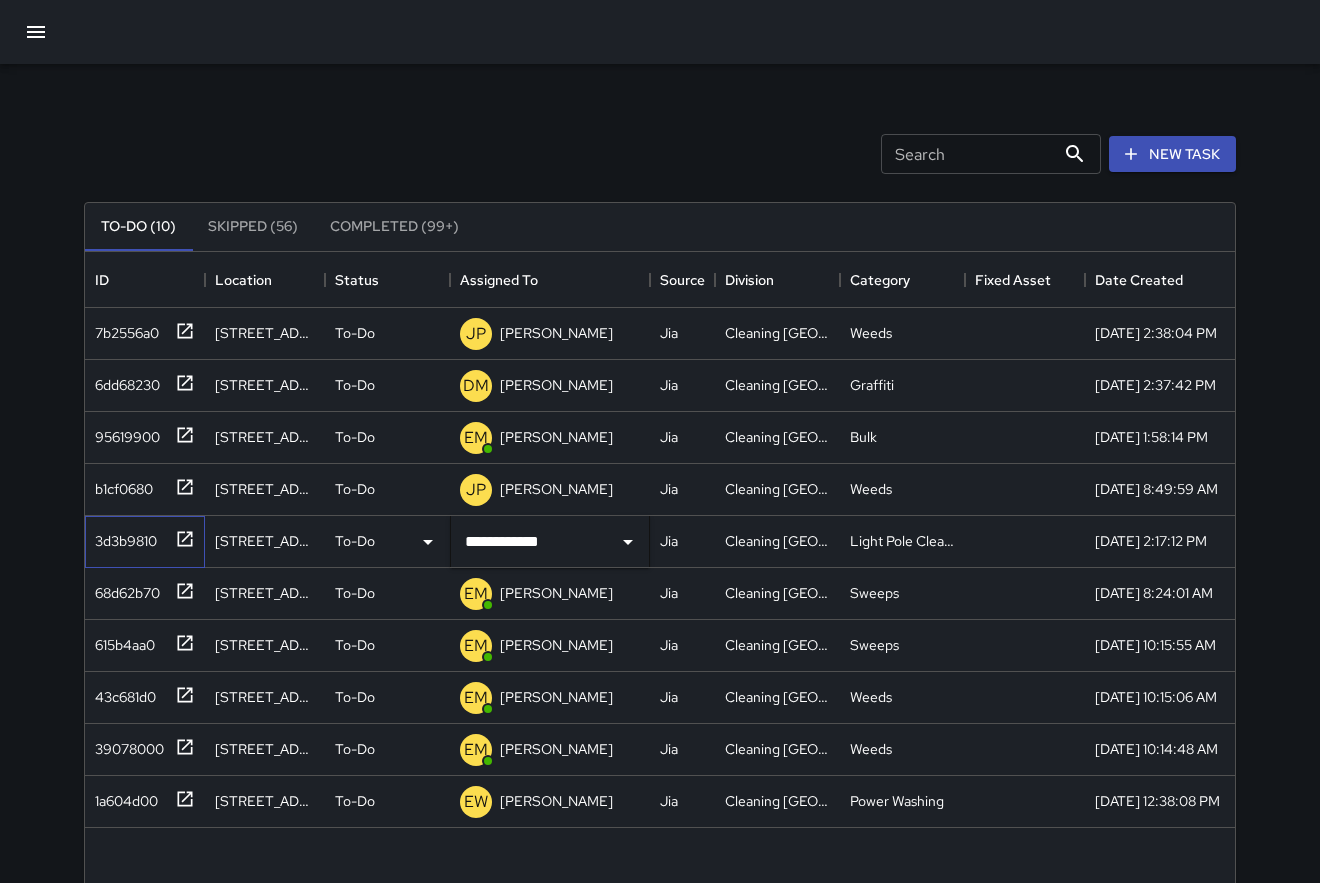 click 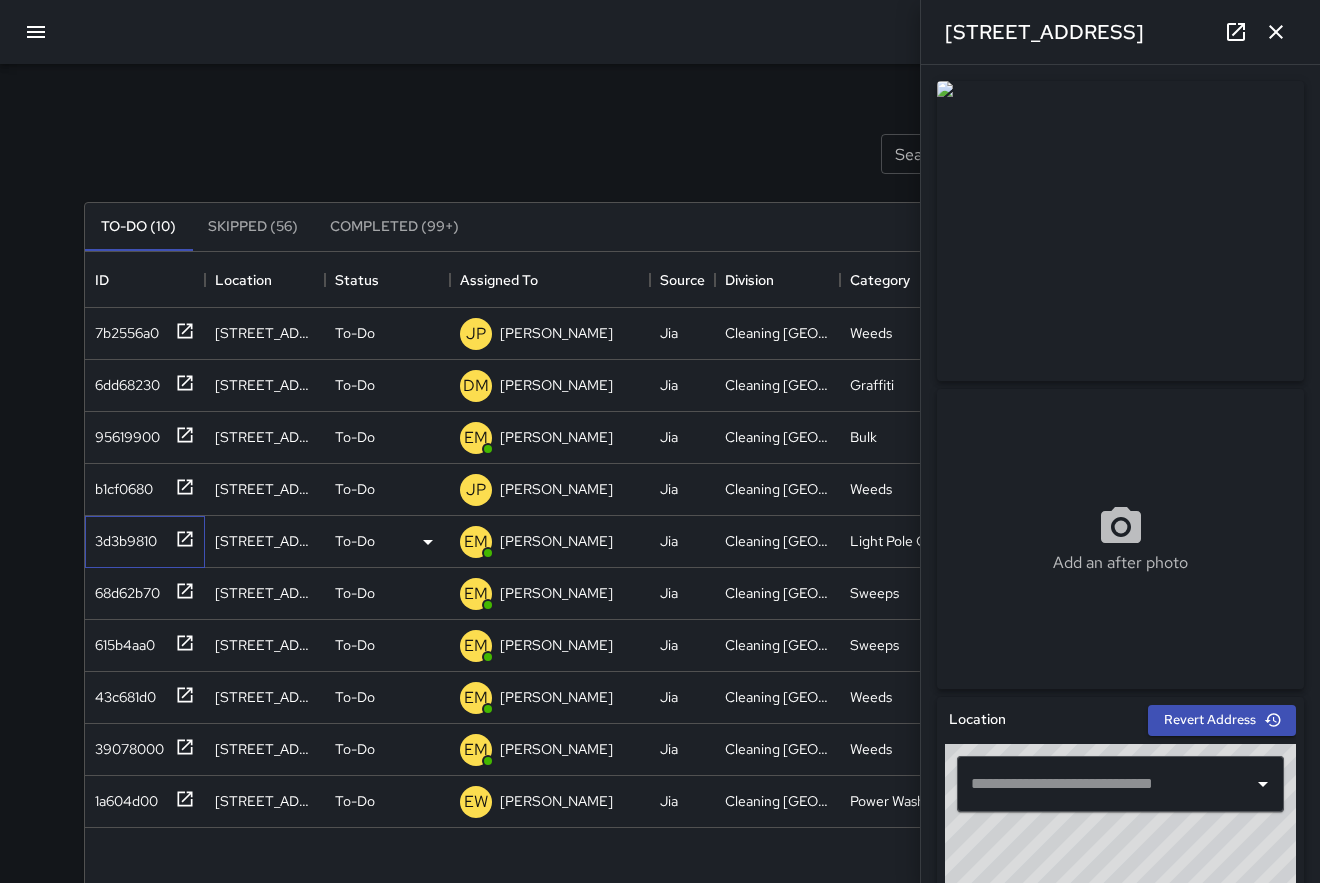 type on "**********" 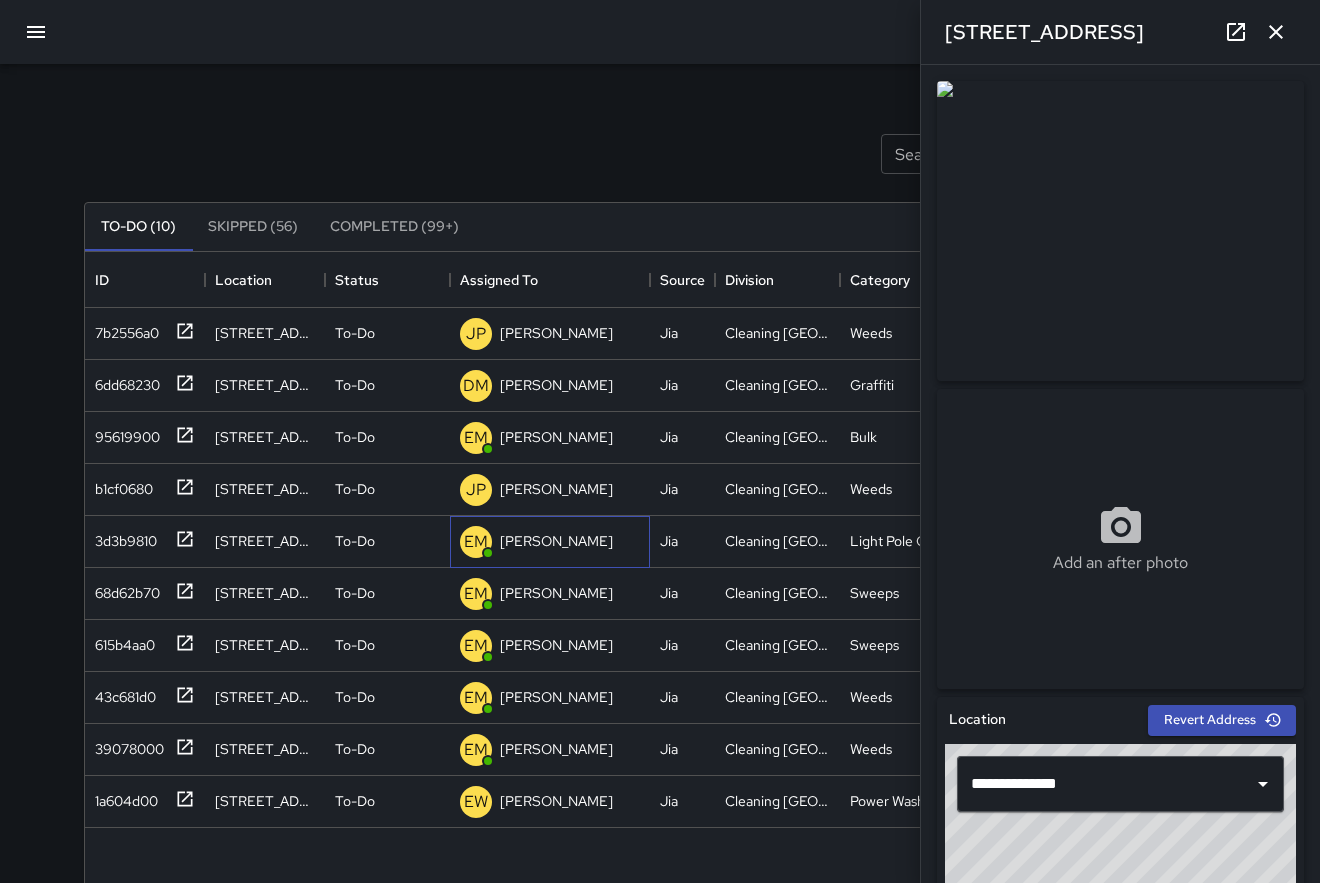 click on "[PERSON_NAME]" at bounding box center (556, 541) 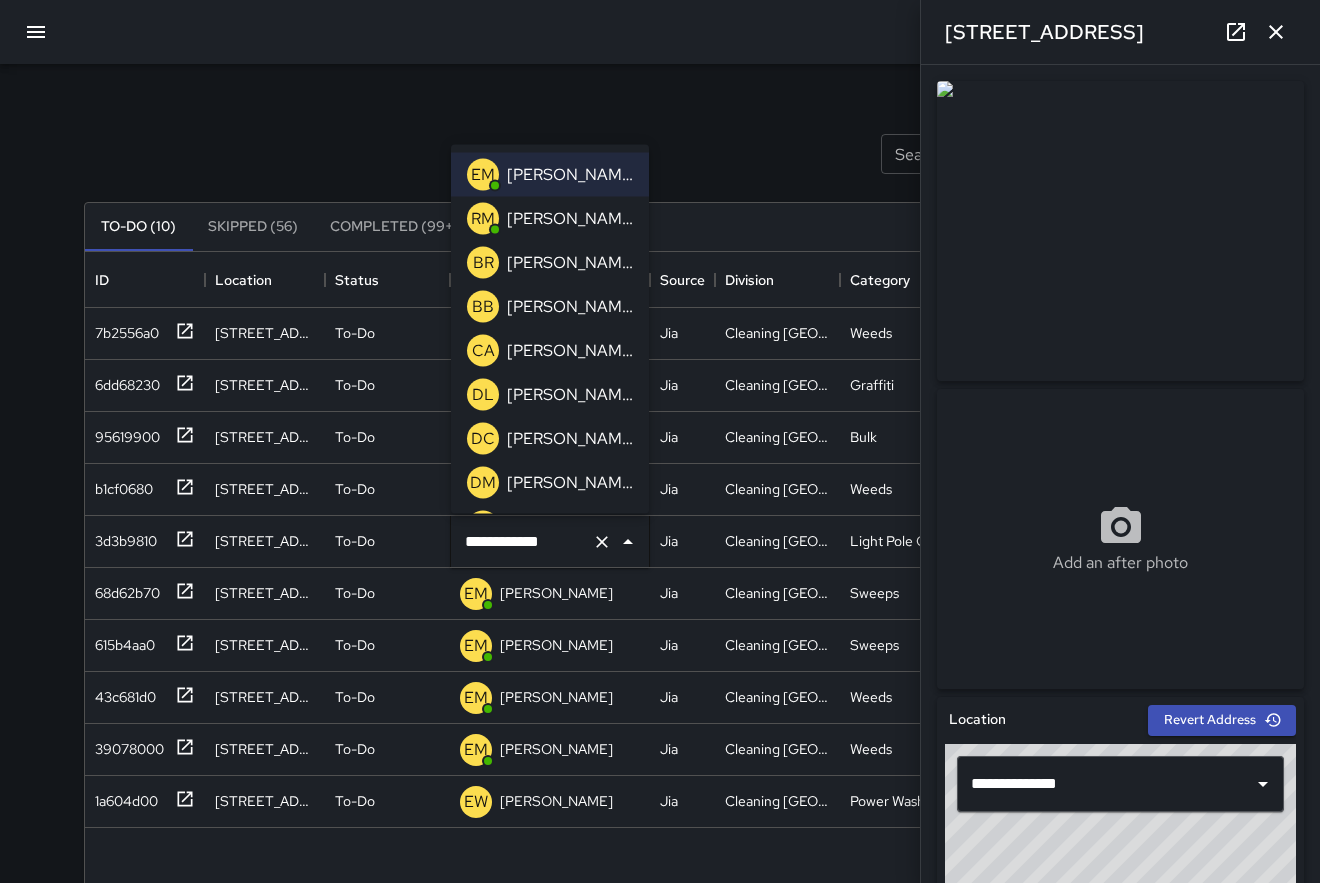 click on "[PERSON_NAME]" at bounding box center (570, 438) 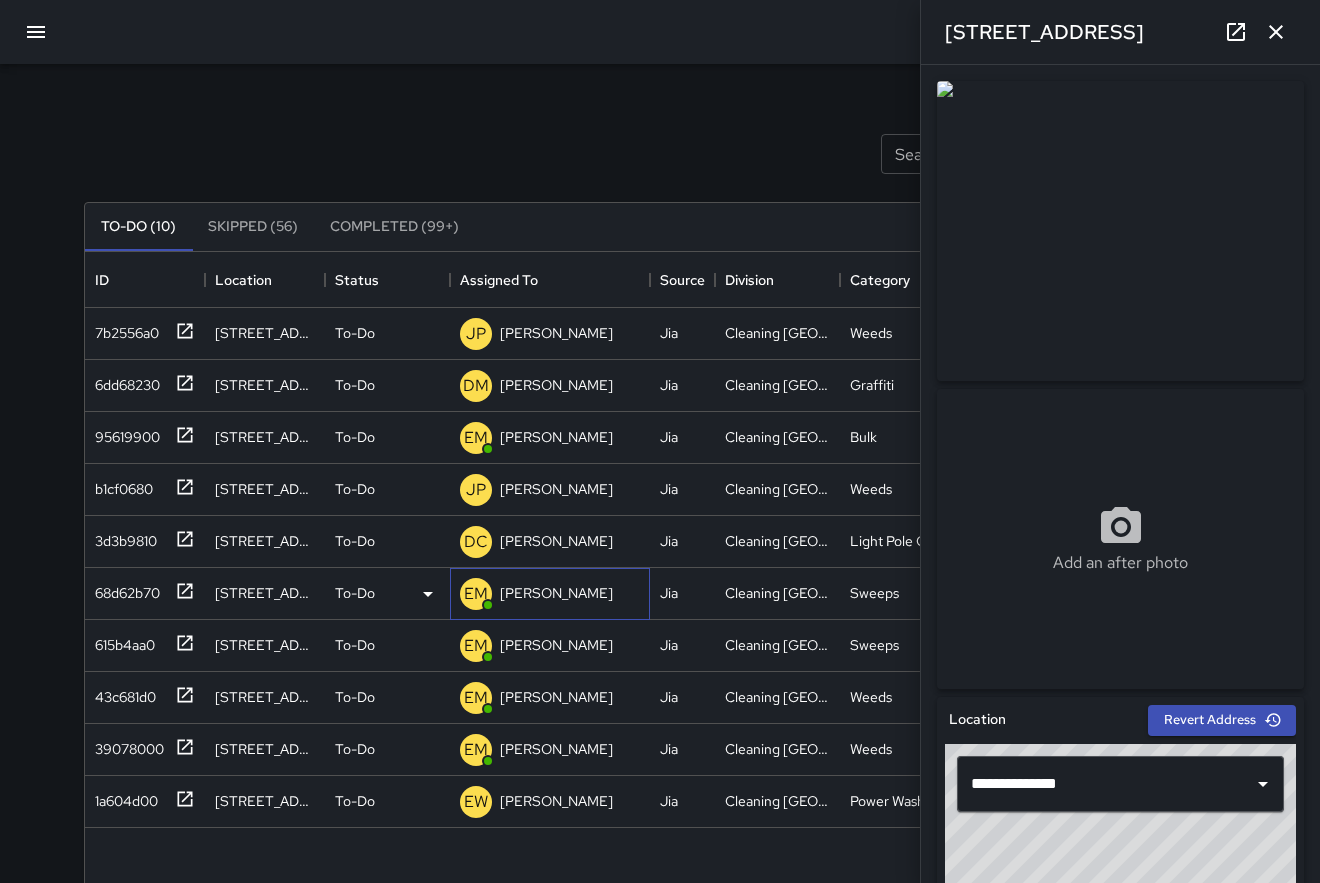 click on "[PERSON_NAME]" at bounding box center [556, 593] 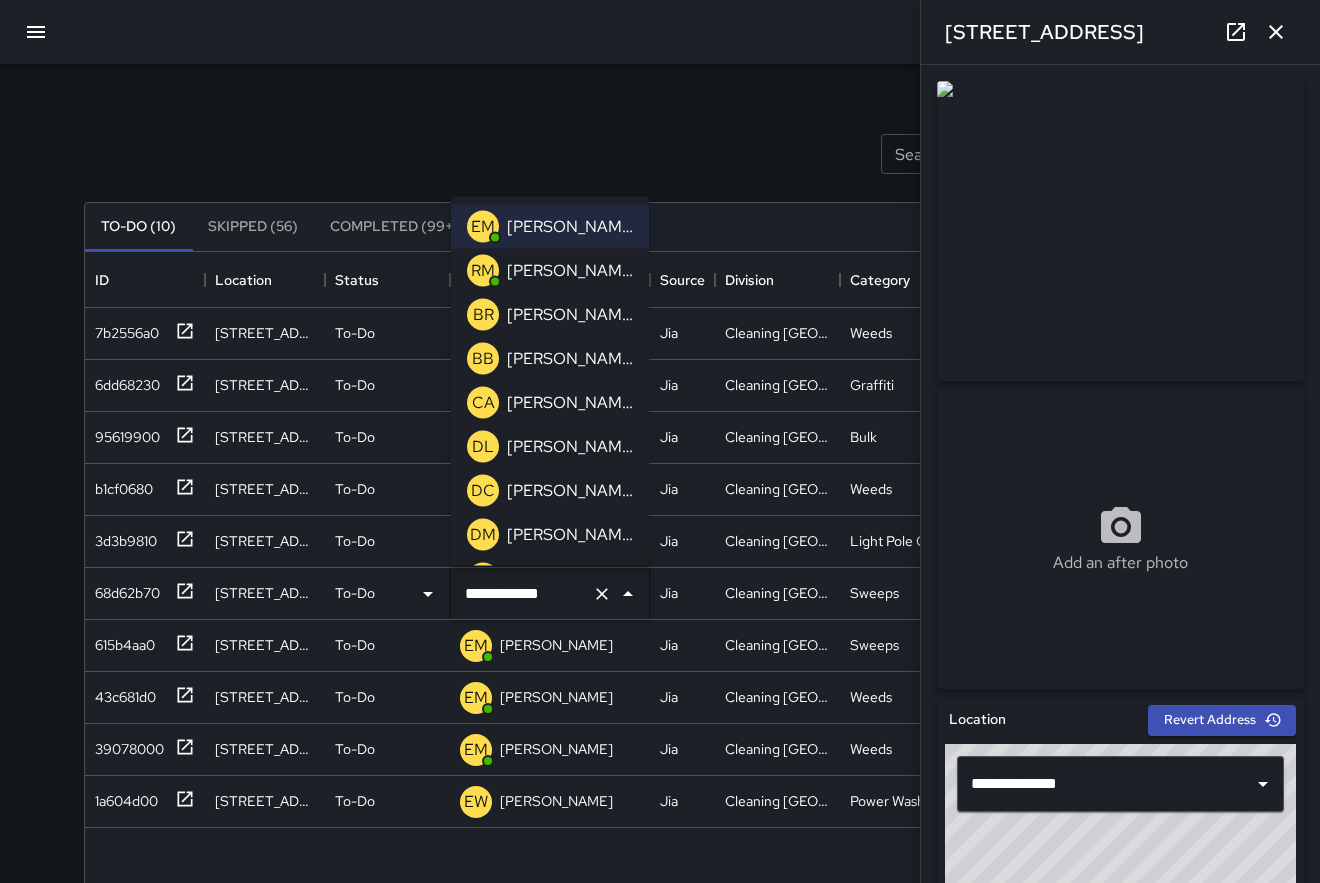 click on "[PERSON_NAME]" at bounding box center (570, 490) 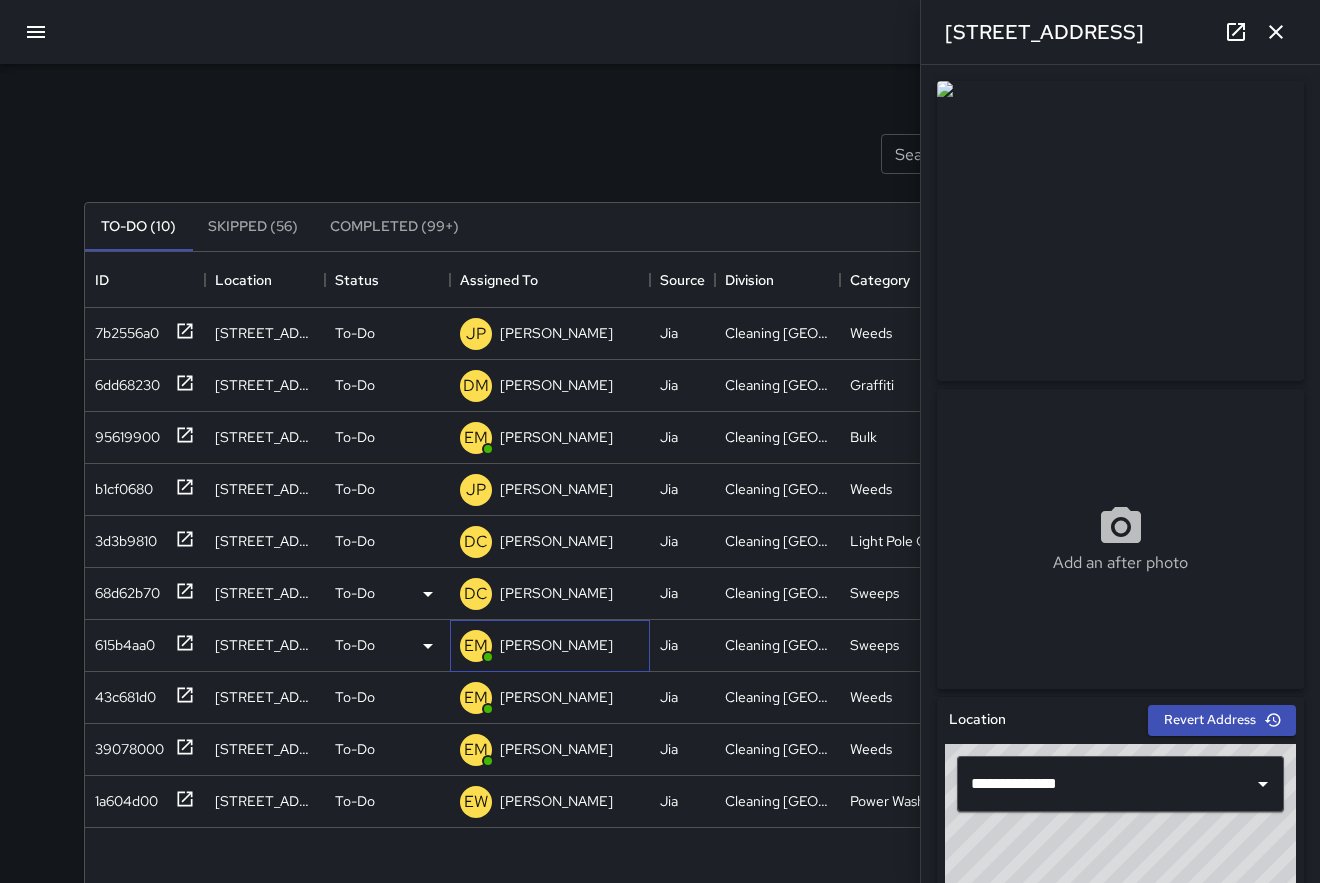click on "[PERSON_NAME]" at bounding box center [556, 645] 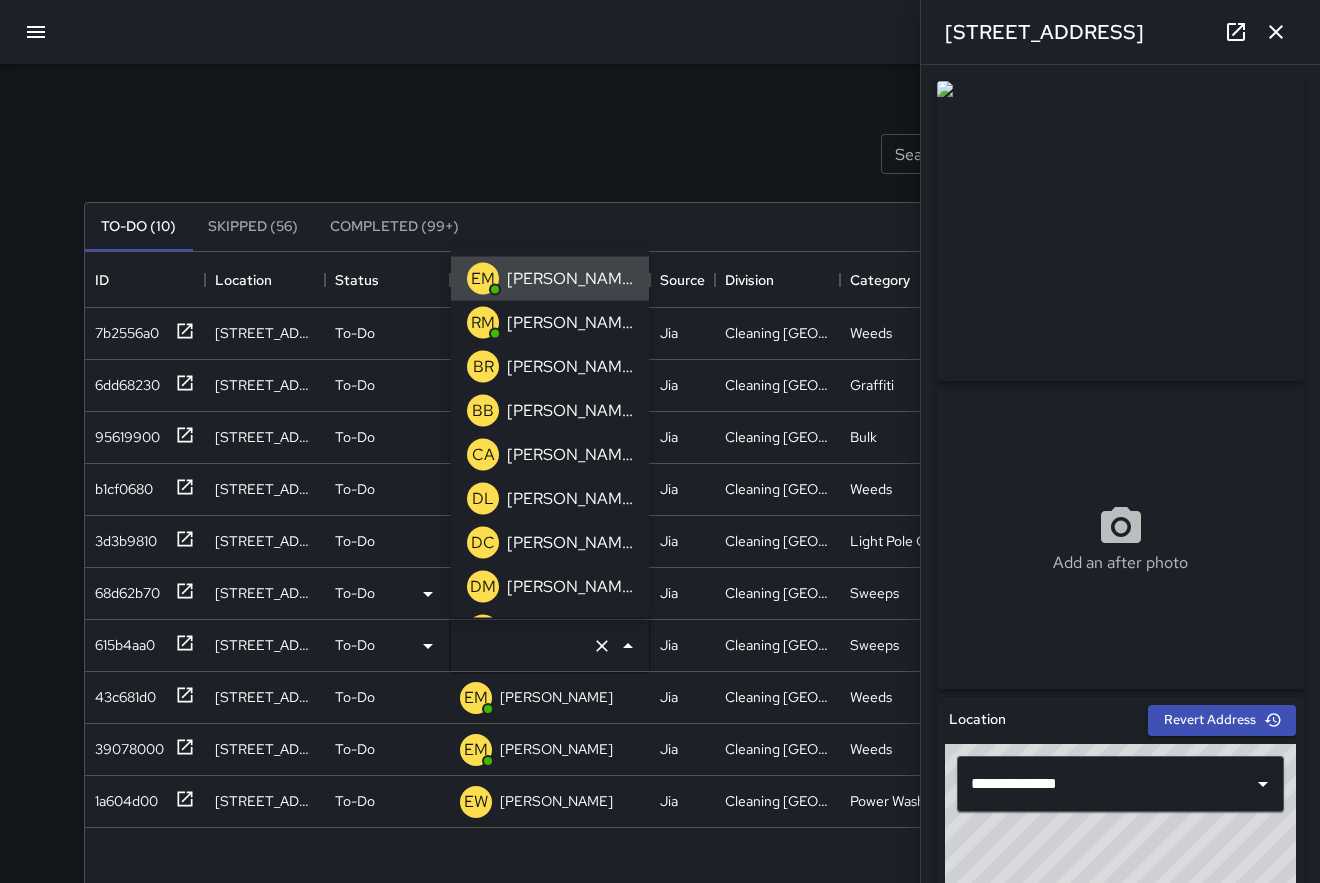 type on "**********" 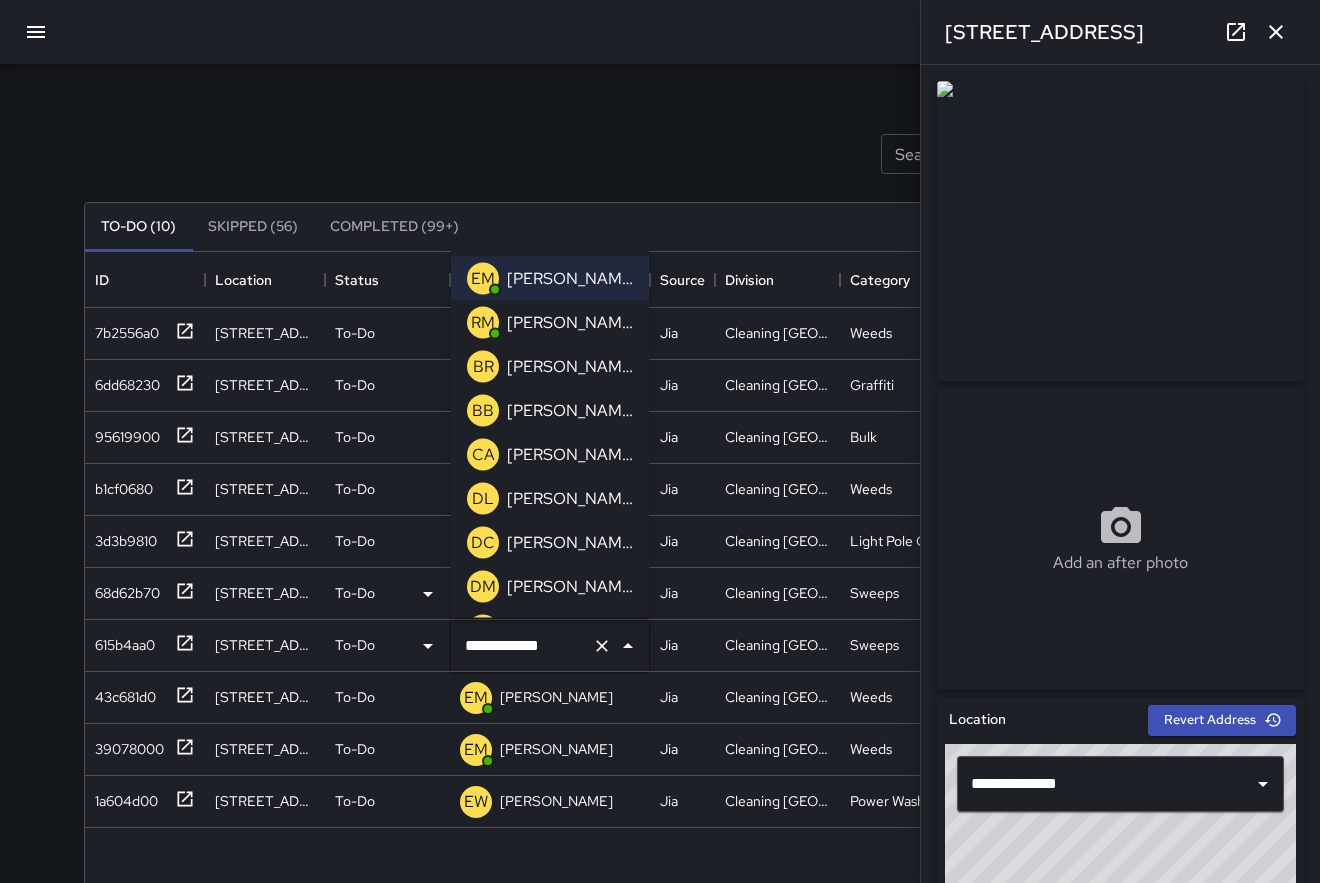 click on "[PERSON_NAME]" at bounding box center [570, 542] 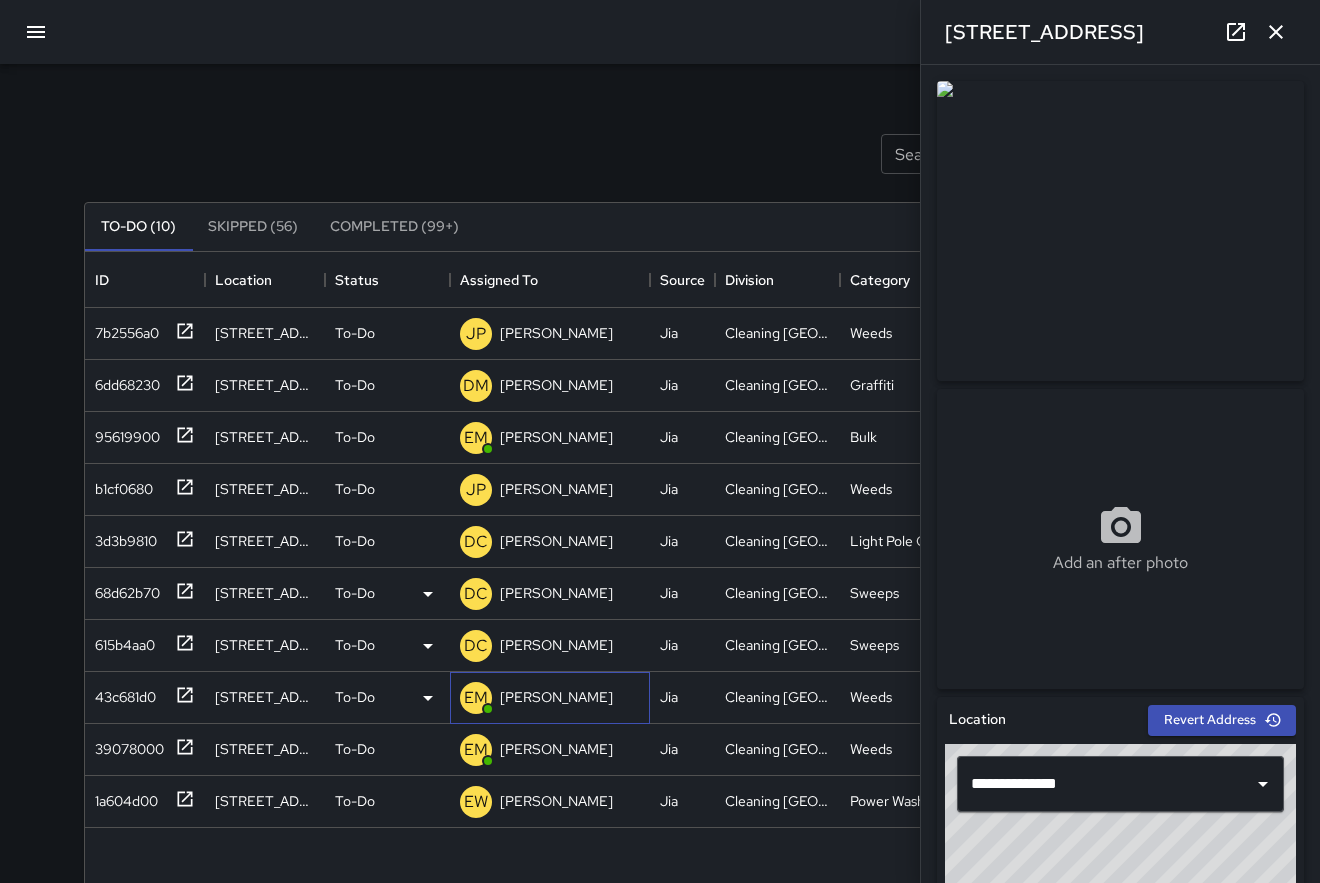 click on "[PERSON_NAME]" at bounding box center [556, 697] 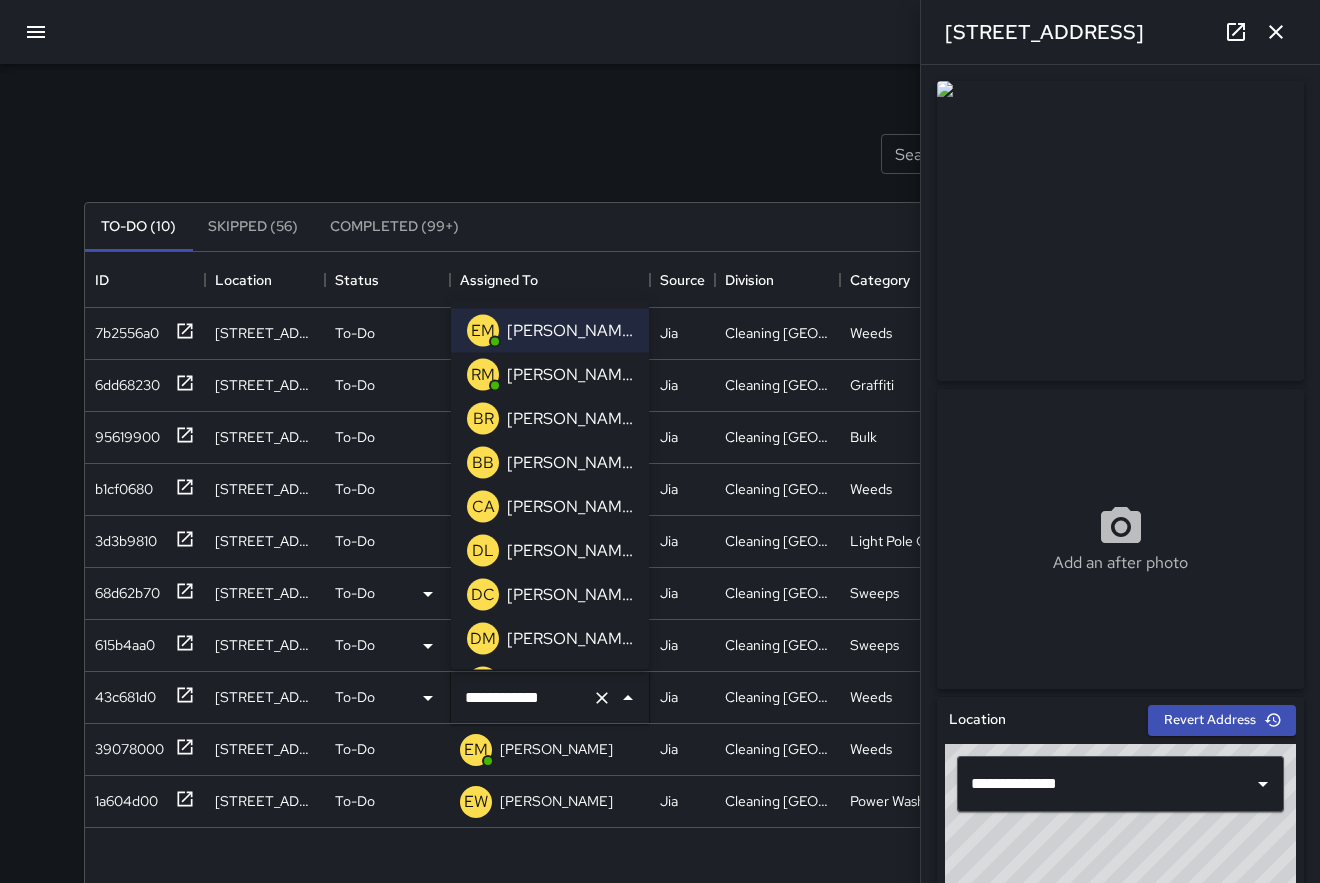 click on "[PERSON_NAME]" at bounding box center [570, 594] 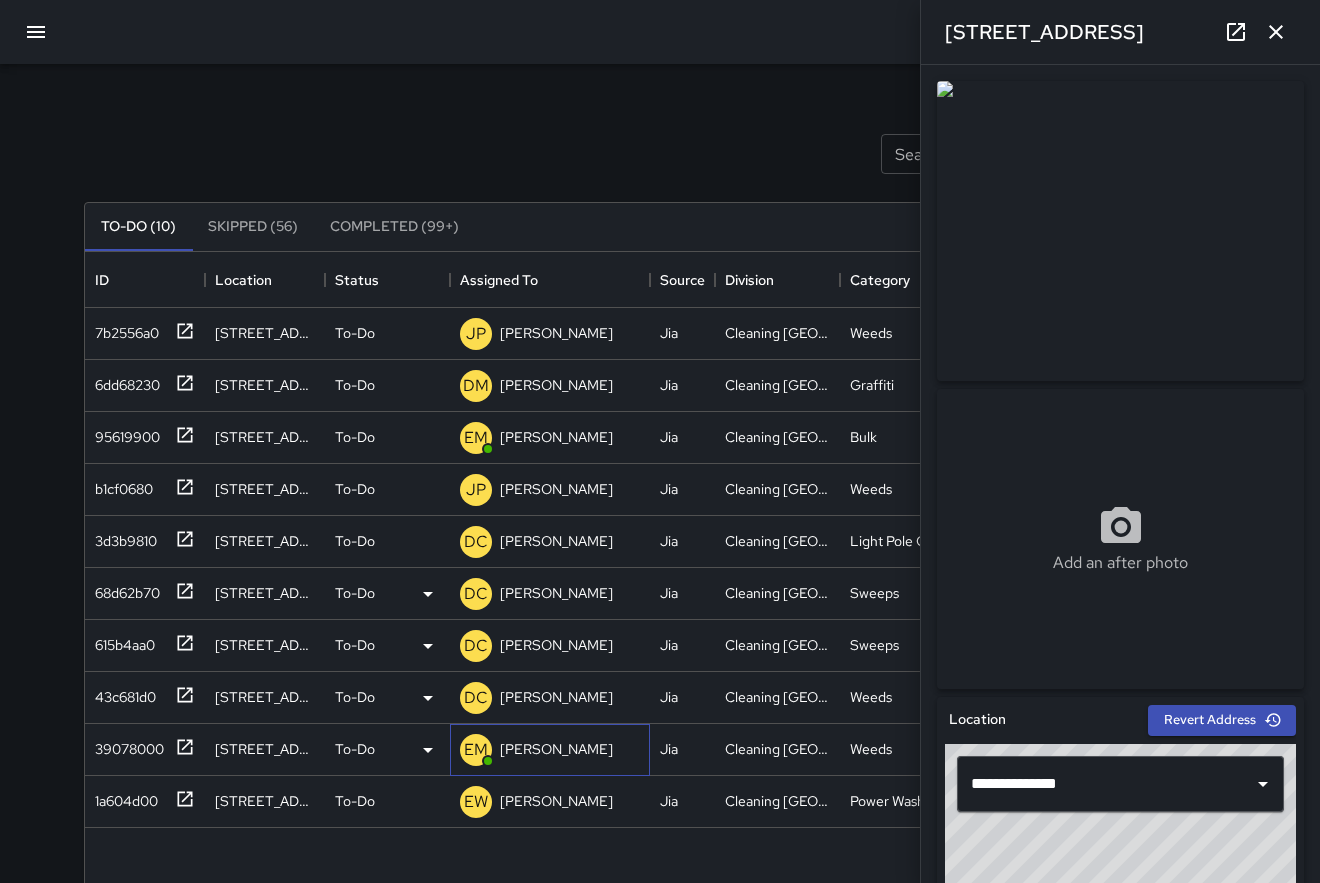 click on "[PERSON_NAME]" at bounding box center (556, 749) 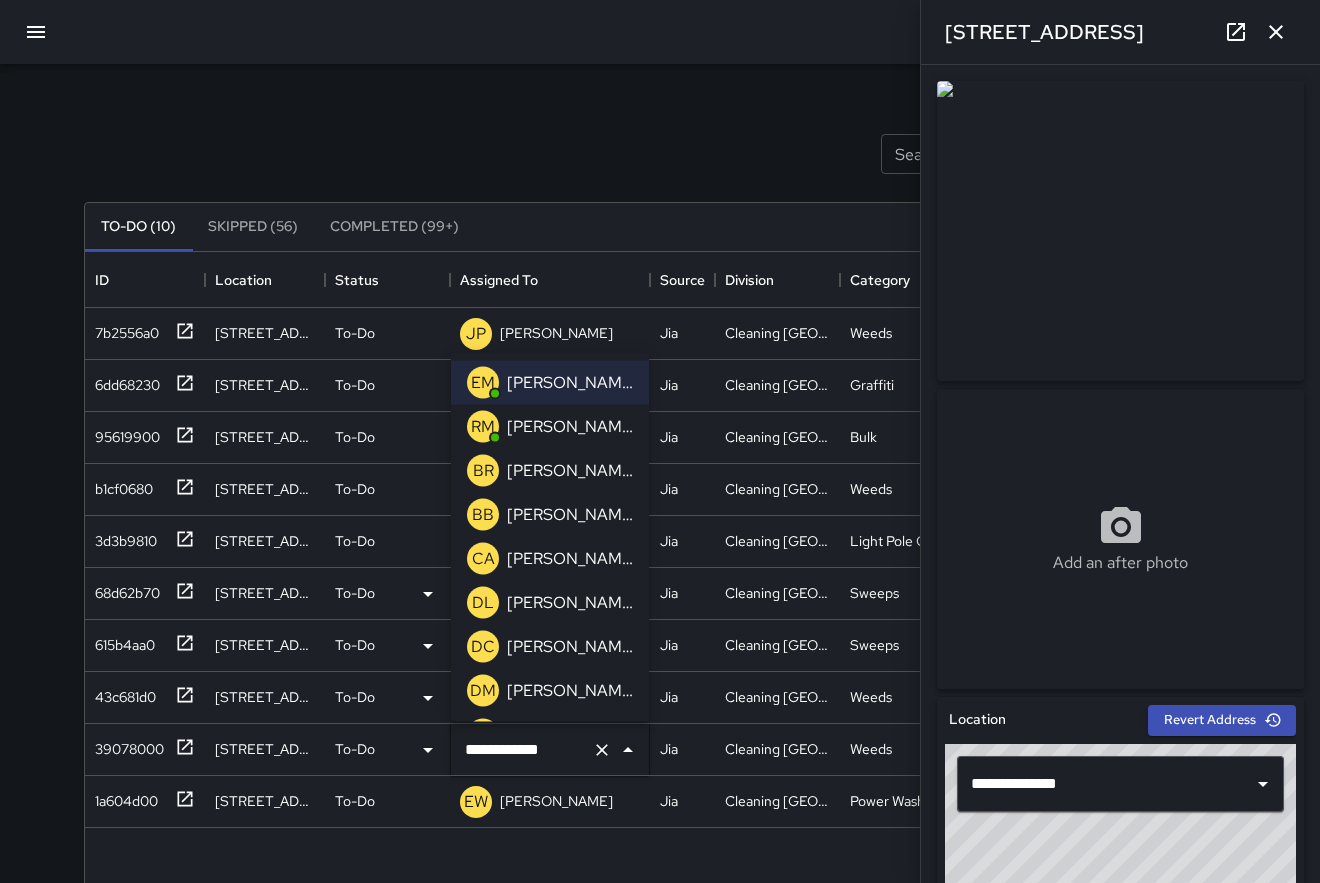 click on "[PERSON_NAME]" at bounding box center (570, 646) 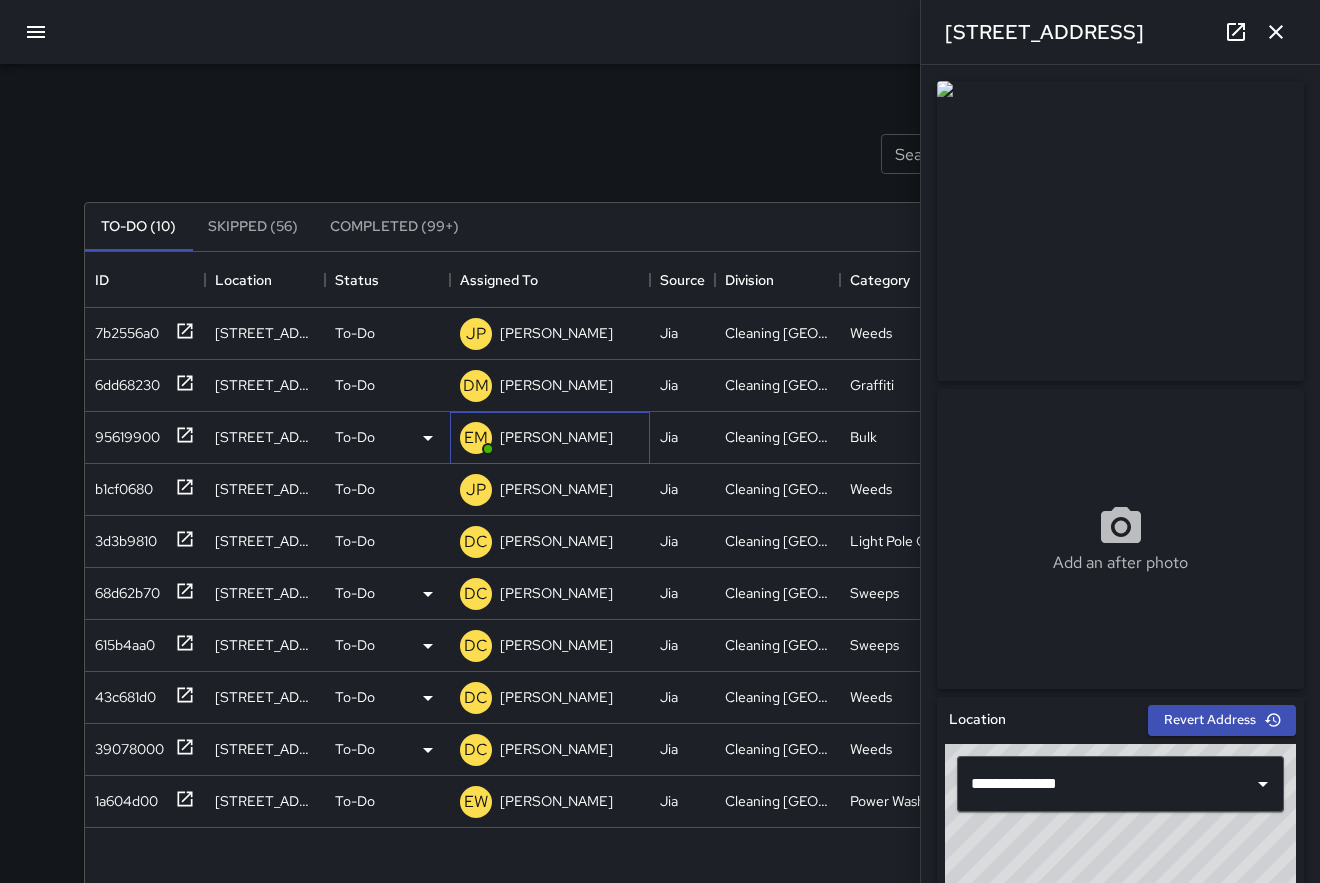 click on "[PERSON_NAME]" at bounding box center (556, 437) 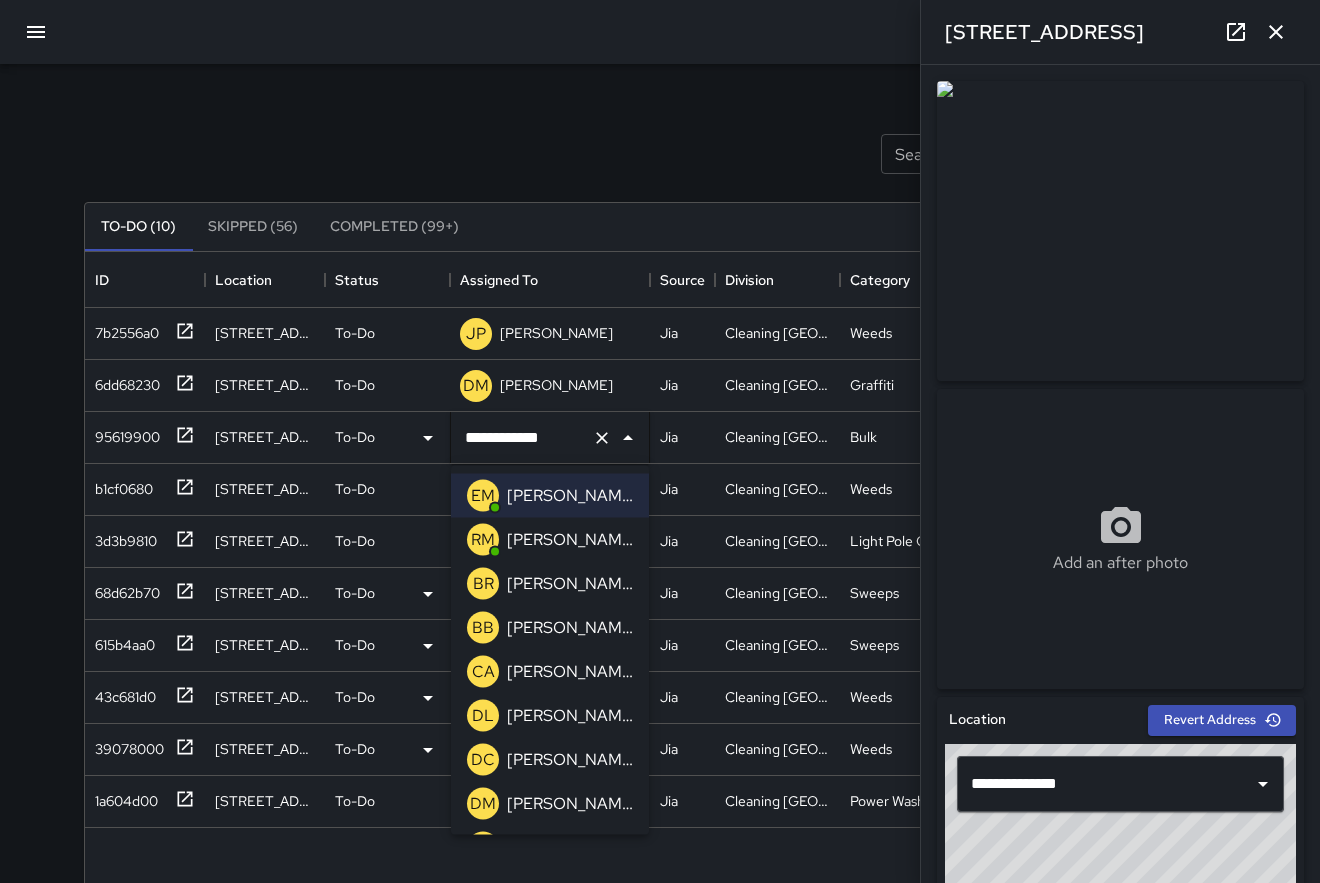 click on "[PERSON_NAME]" at bounding box center [570, 760] 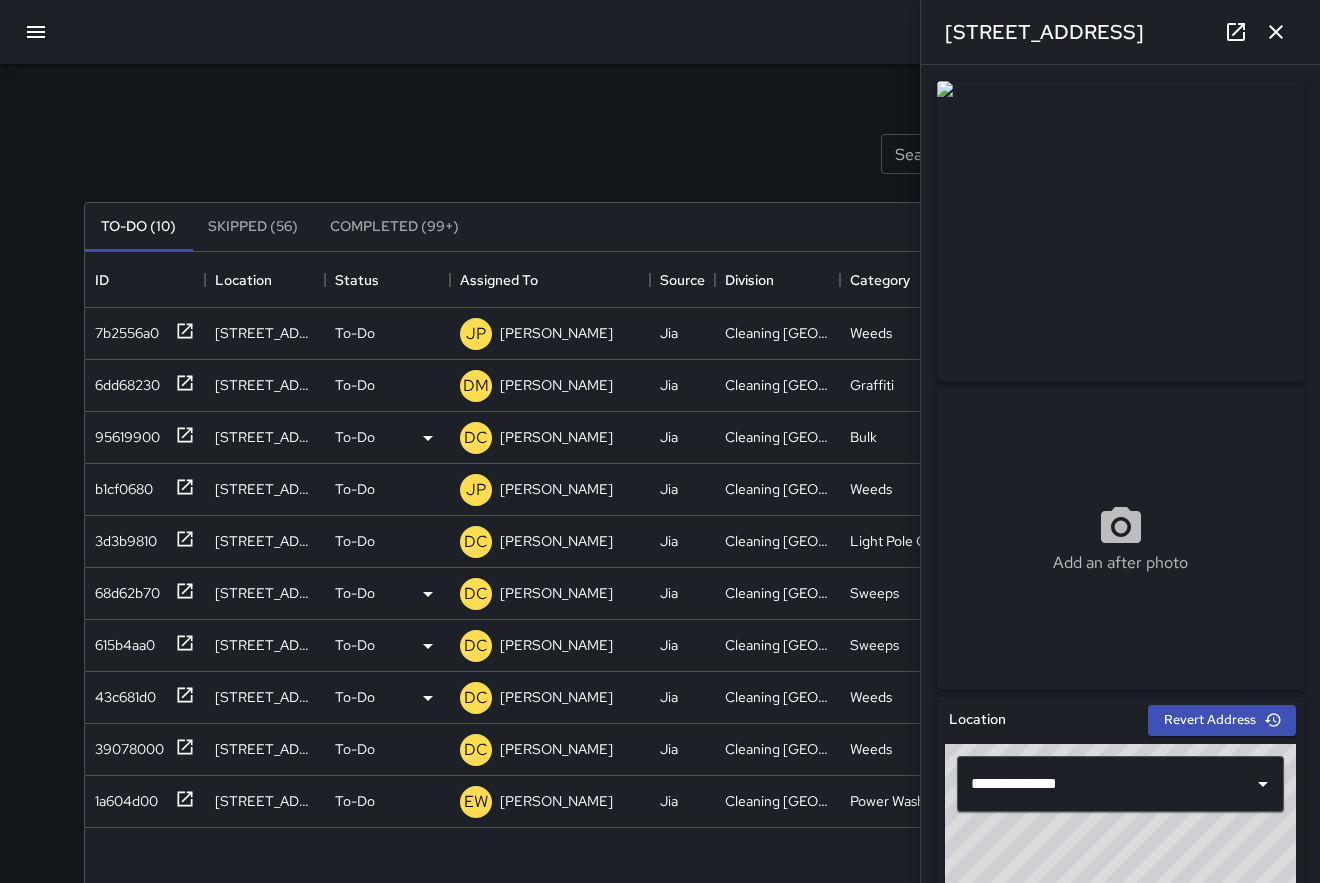 click on "Search Search New Task" at bounding box center (660, 154) 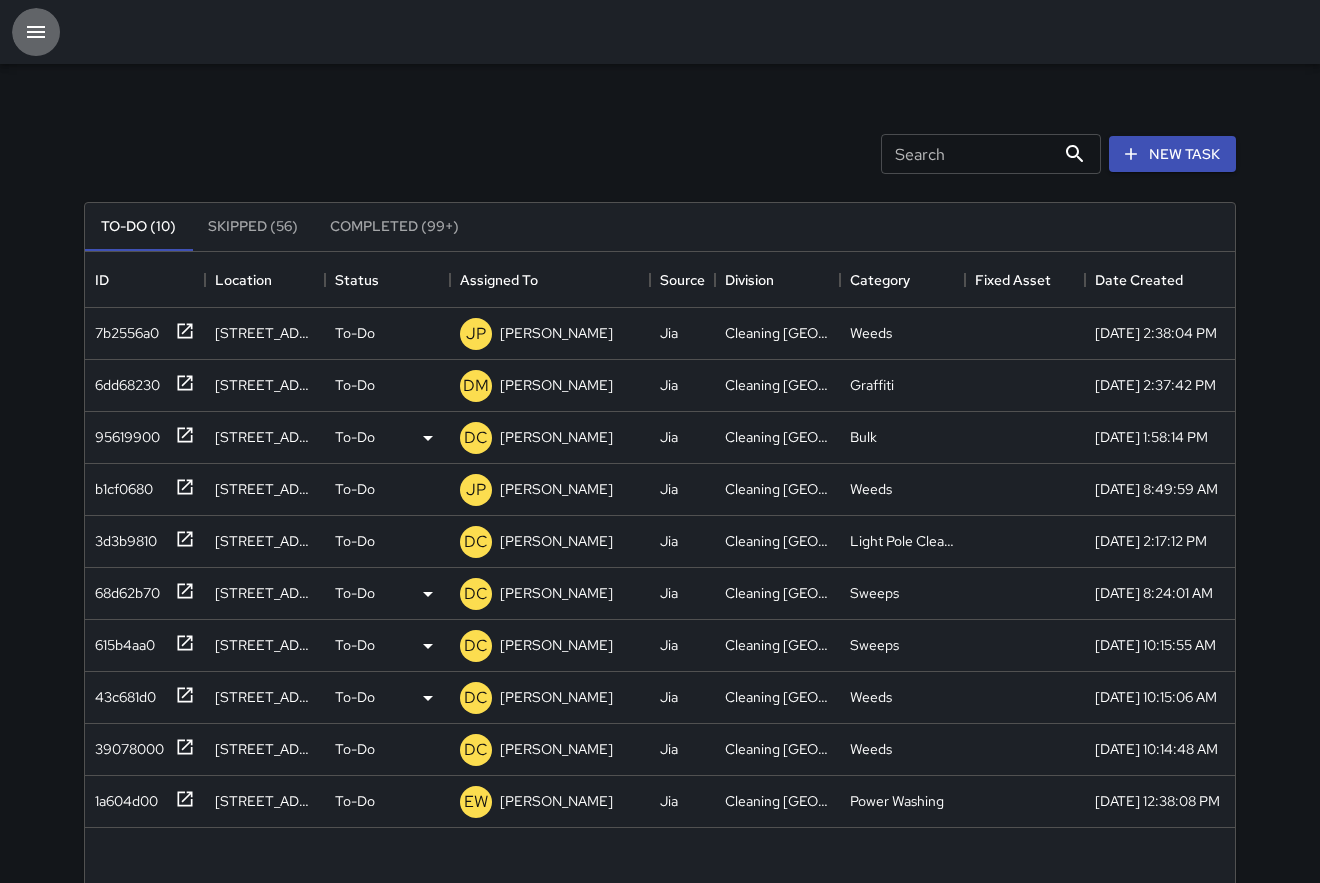 click 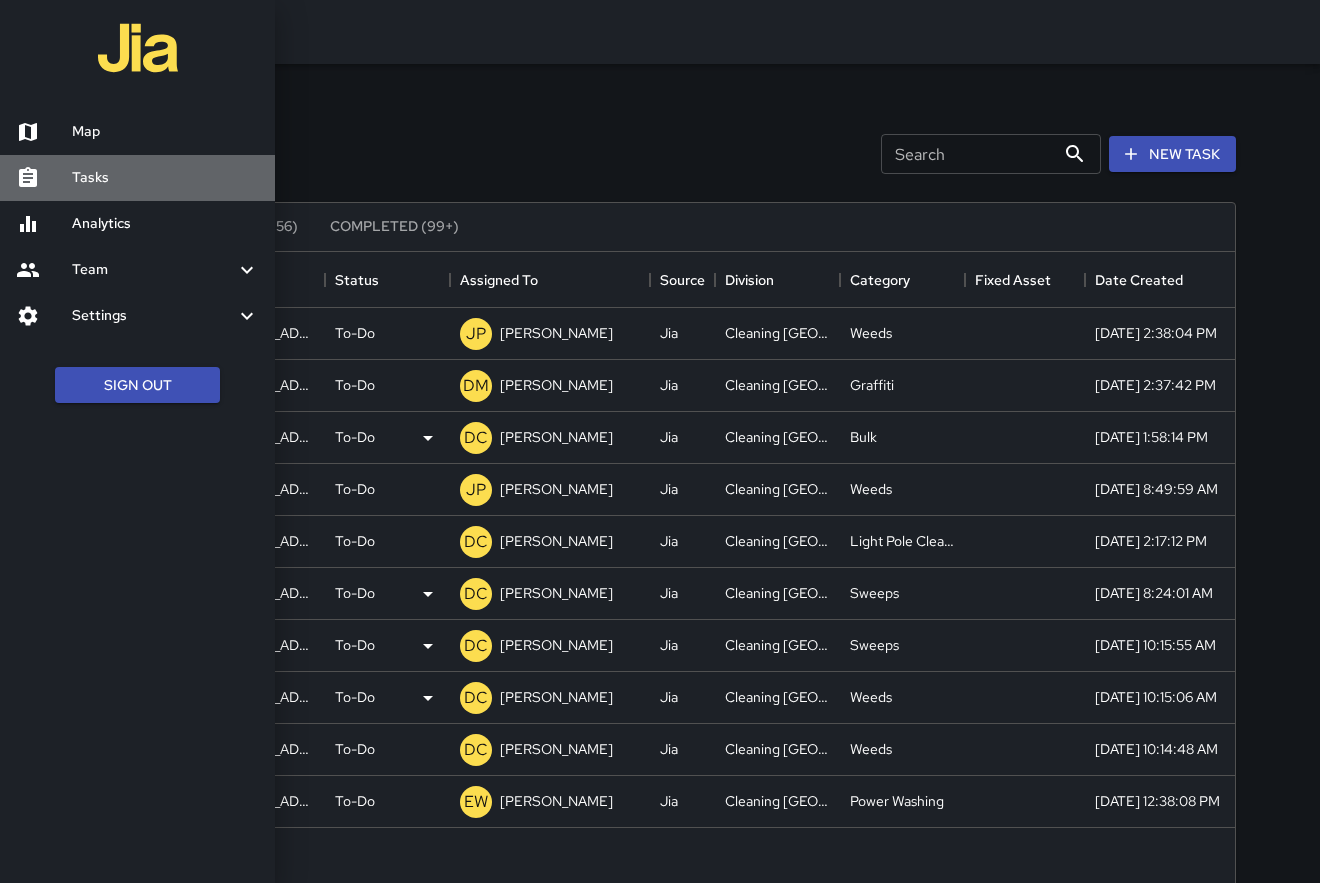 click on "Tasks" at bounding box center [165, 178] 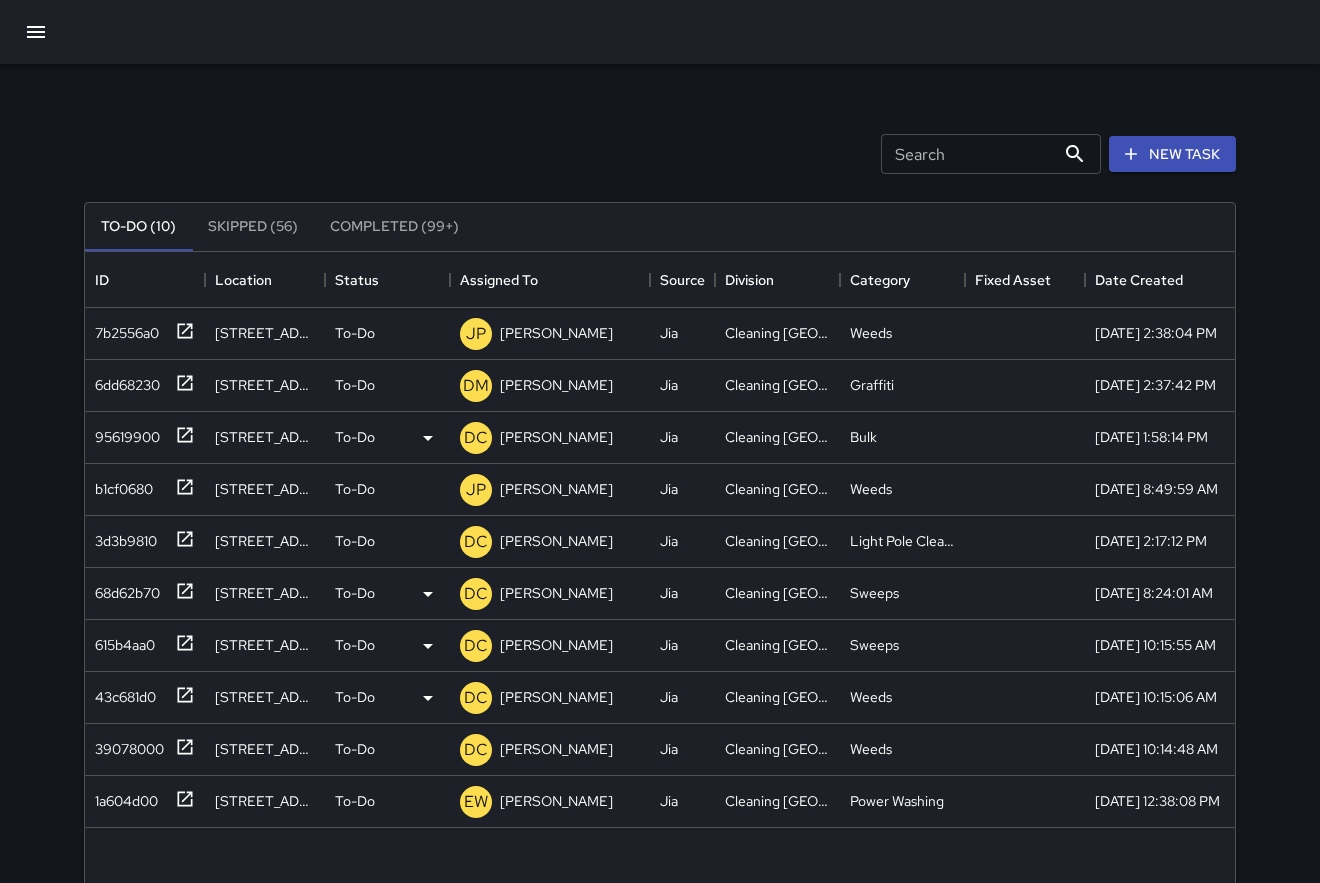 click 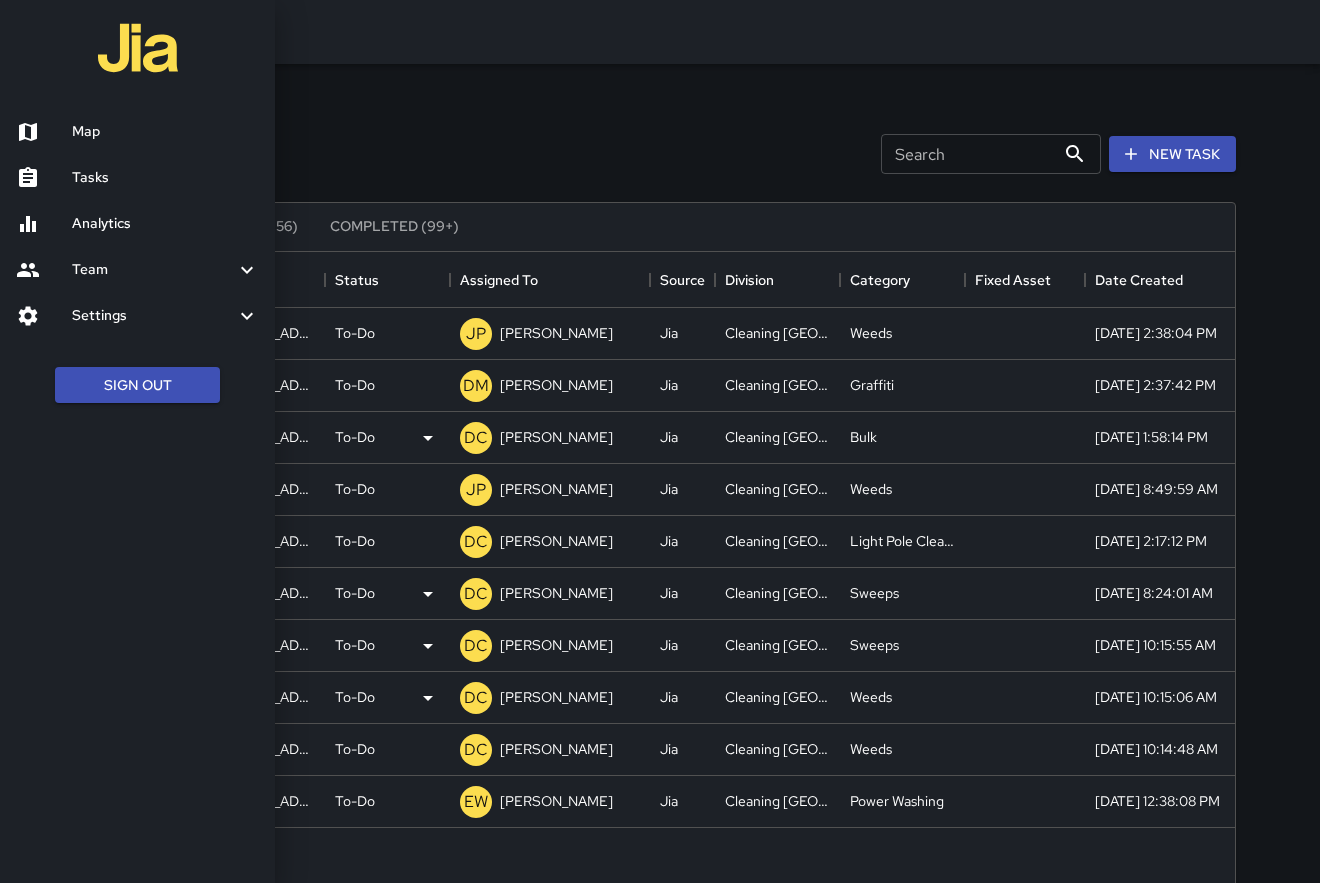 click on "Map" at bounding box center (165, 132) 